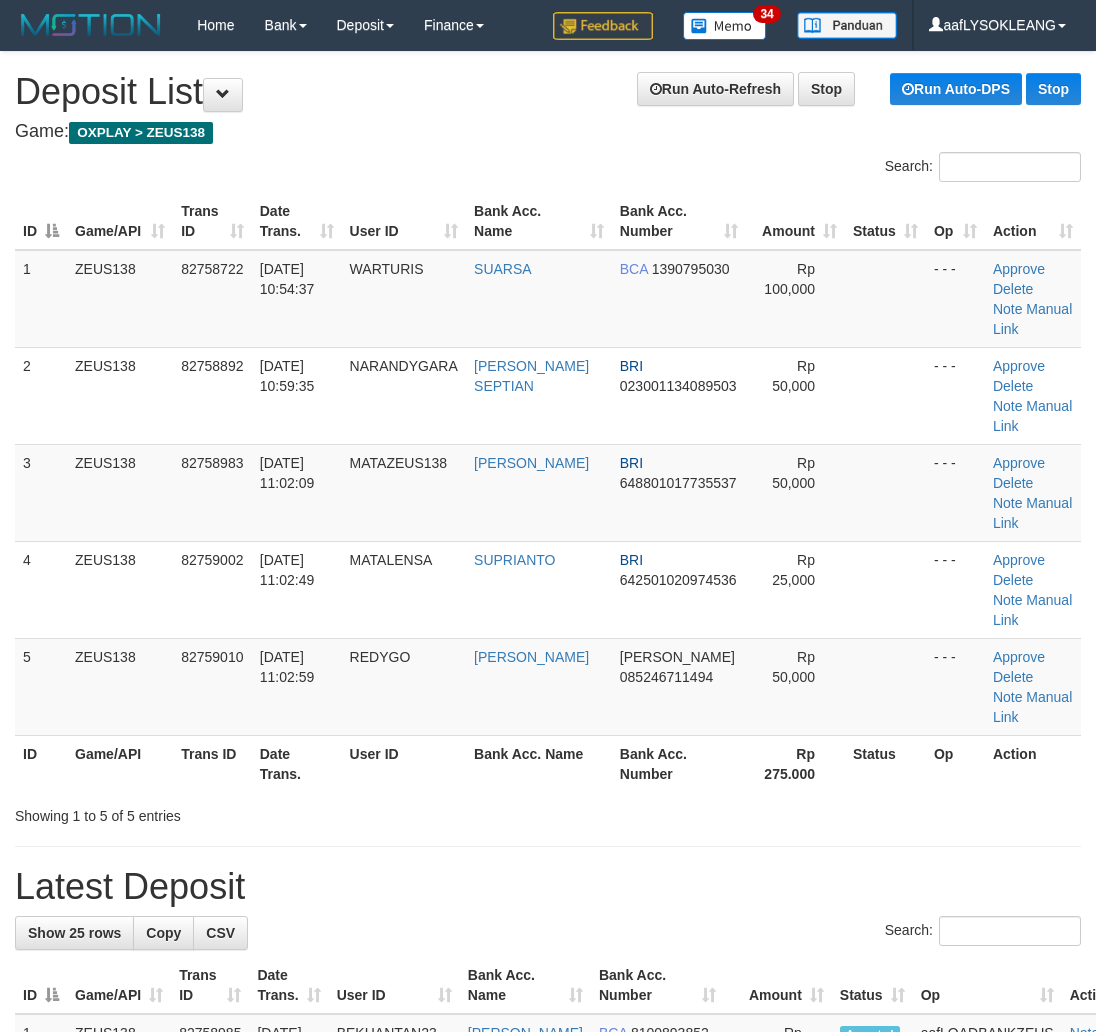 scroll, scrollTop: 0, scrollLeft: 30, axis: horizontal 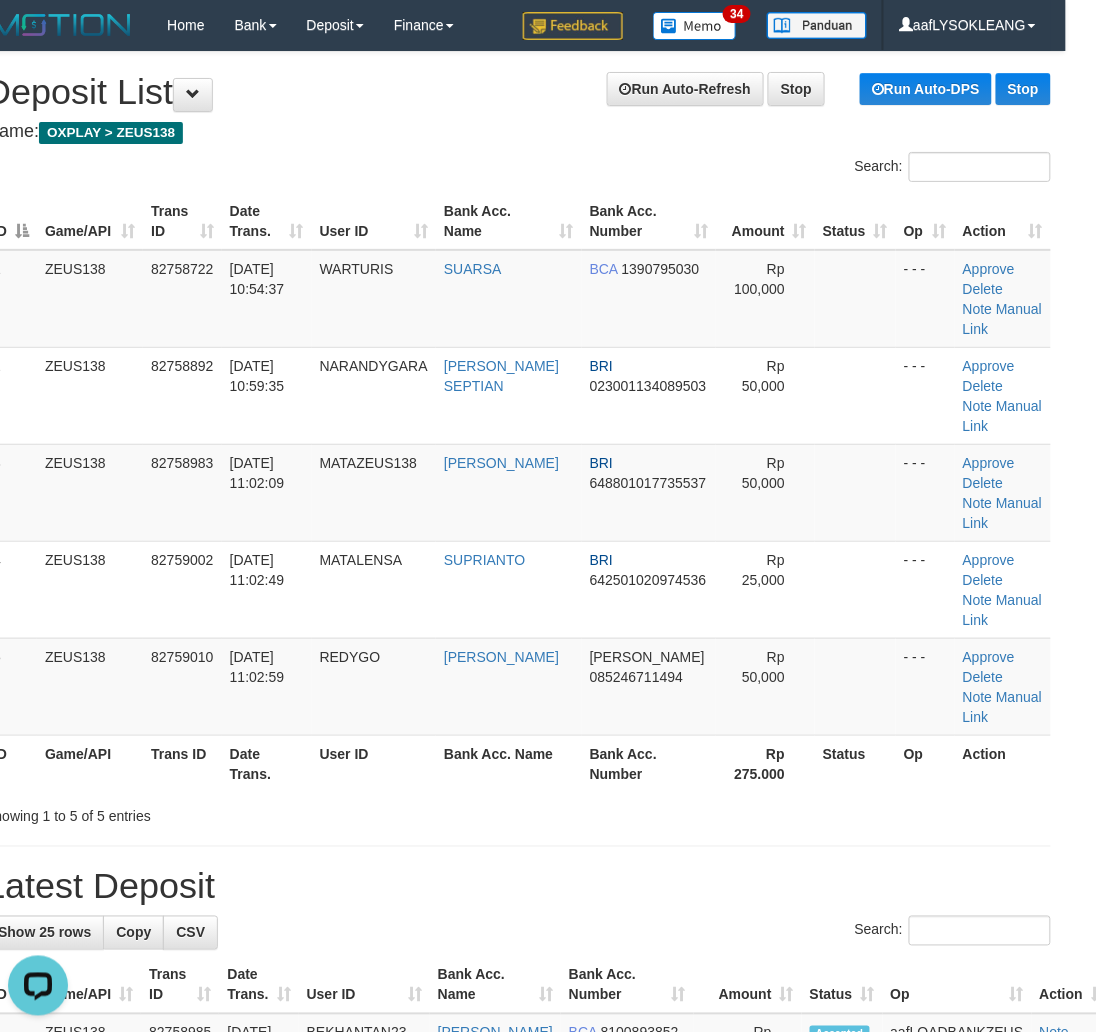click at bounding box center [855, 589] 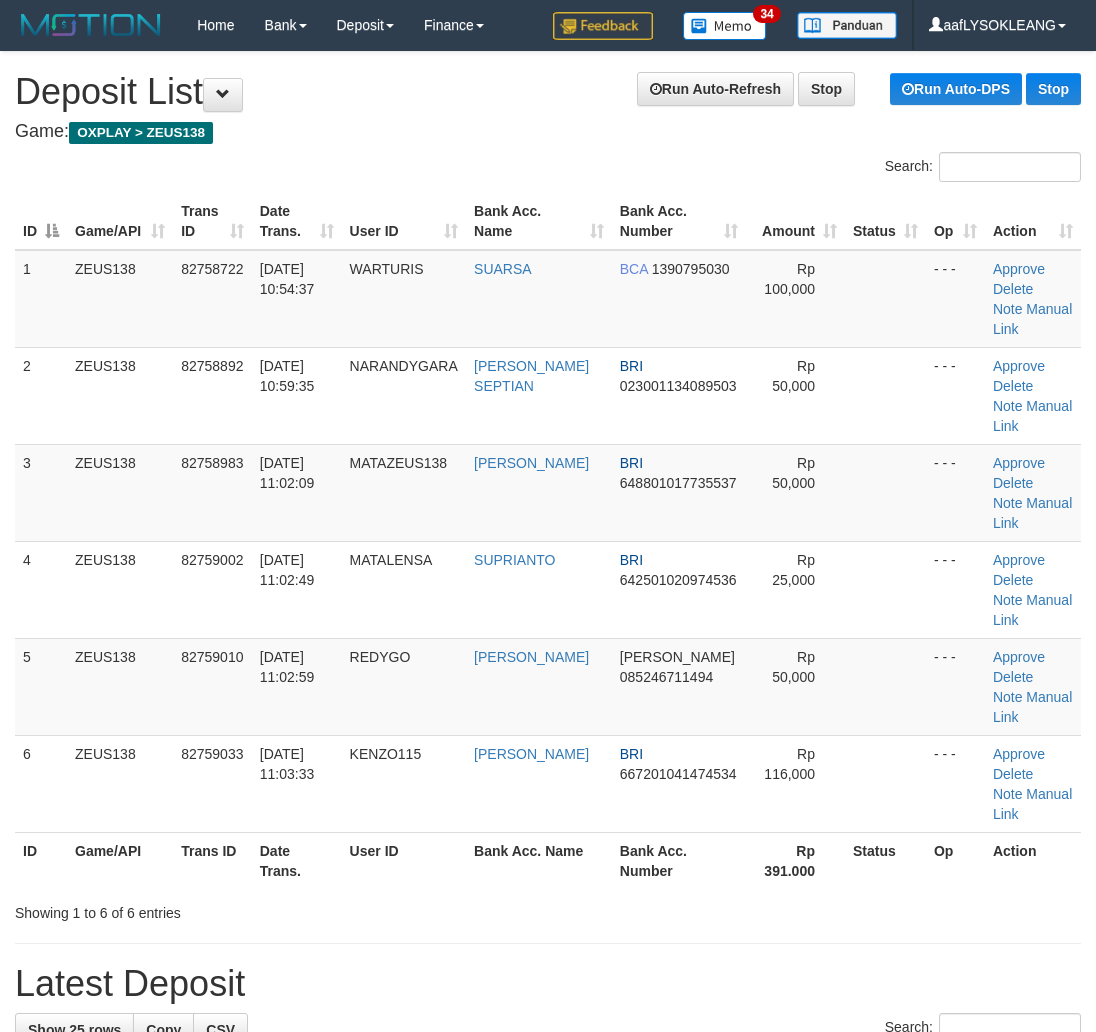 click on "ID Game/API Trans ID Date Trans. User ID Bank Acc. Name Bank Acc. Number Amount Status Op Action
1
ZEUS138
82758722
[DATE] 10:54:37
WARTURIS
SUARSA
BCA
1390795030
Rp 100,000
- - -
Approve
[GEOGRAPHIC_DATA]
Note
Manual Link
2
ZEUS138
82758892
[DATE] 10:59:35
[GEOGRAPHIC_DATA]
[PERSON_NAME] SEPTIAN
BRI
023001134089503
Rp 50,000
Note" at bounding box center (548, 541) 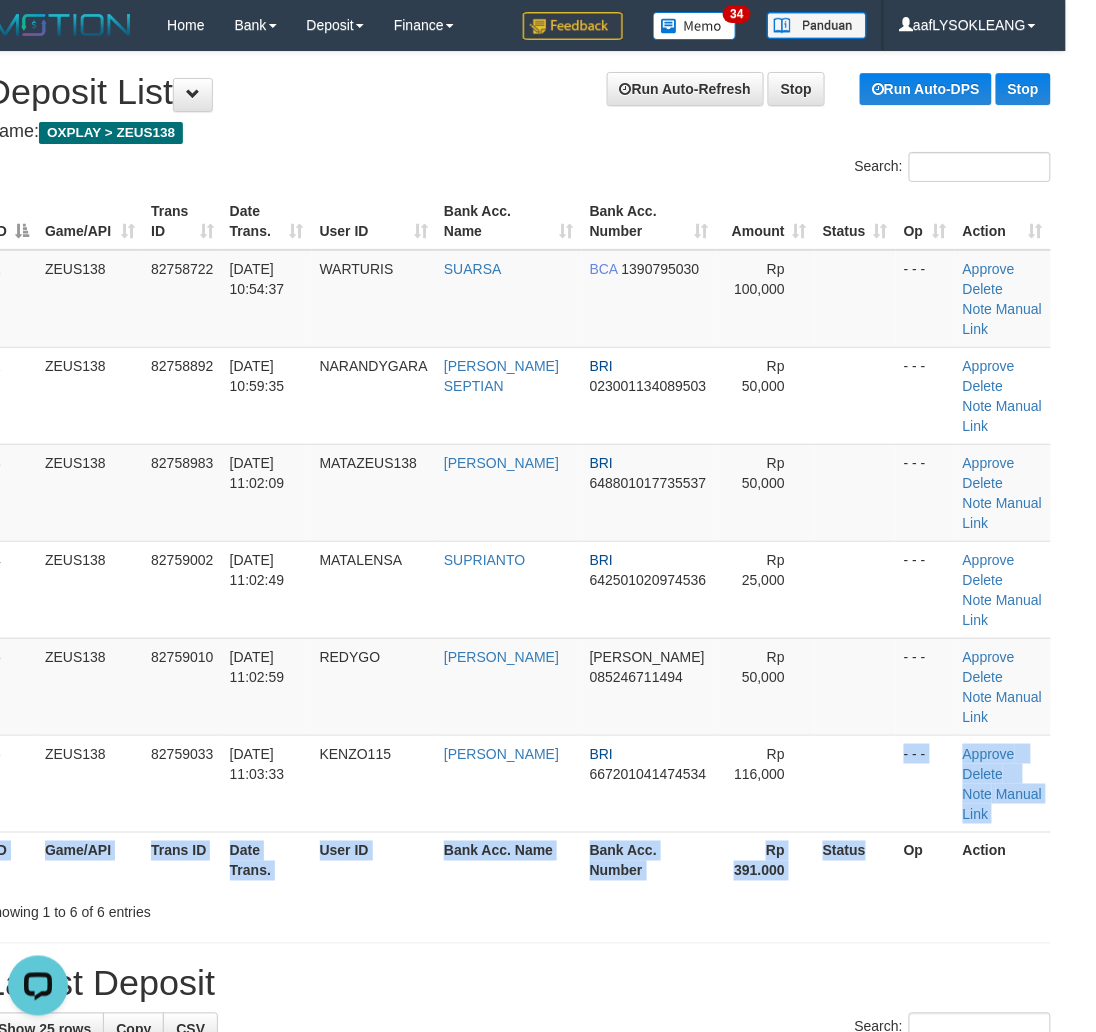 scroll, scrollTop: 0, scrollLeft: 0, axis: both 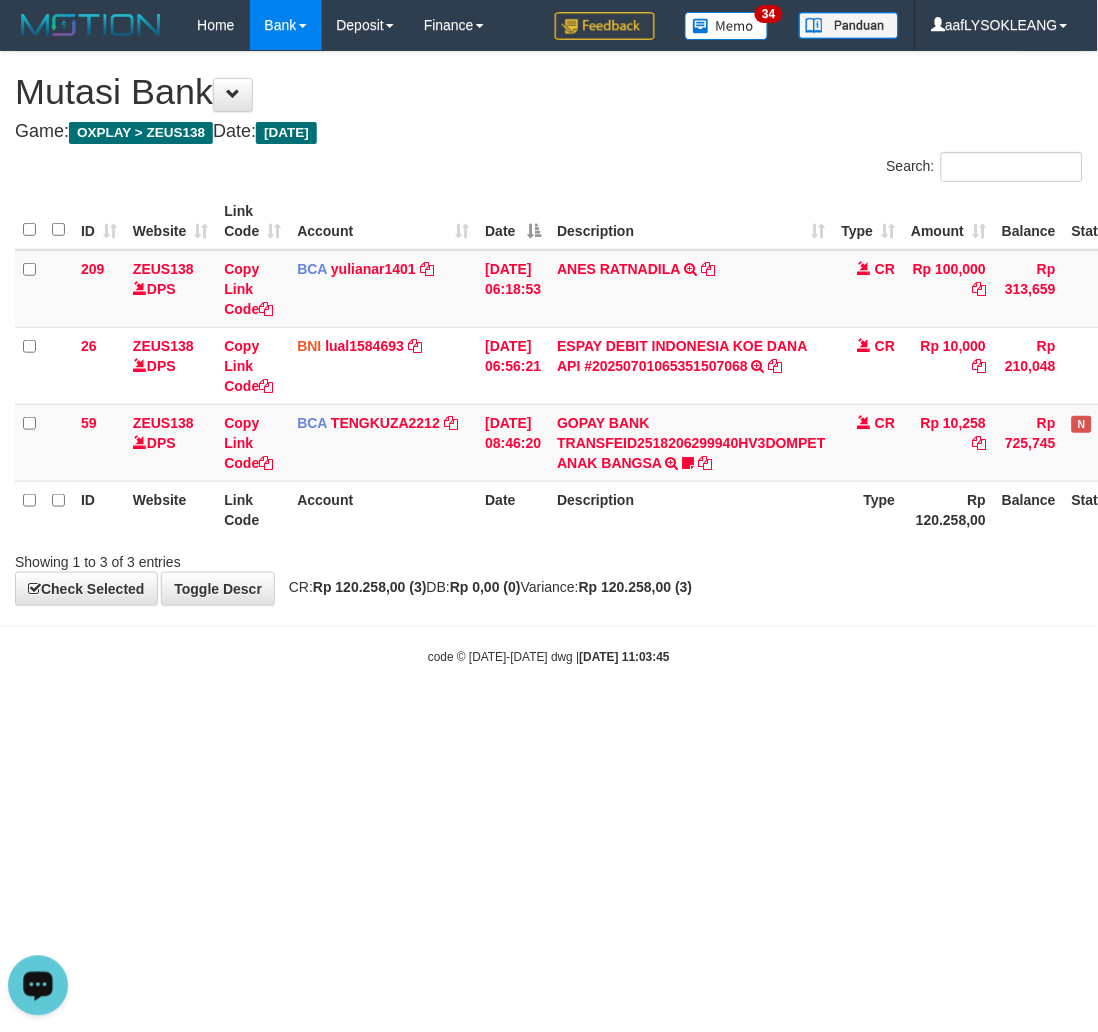 drag, startPoint x: 411, startPoint y: 925, endPoint x: 0, endPoint y: 757, distance: 444.01013 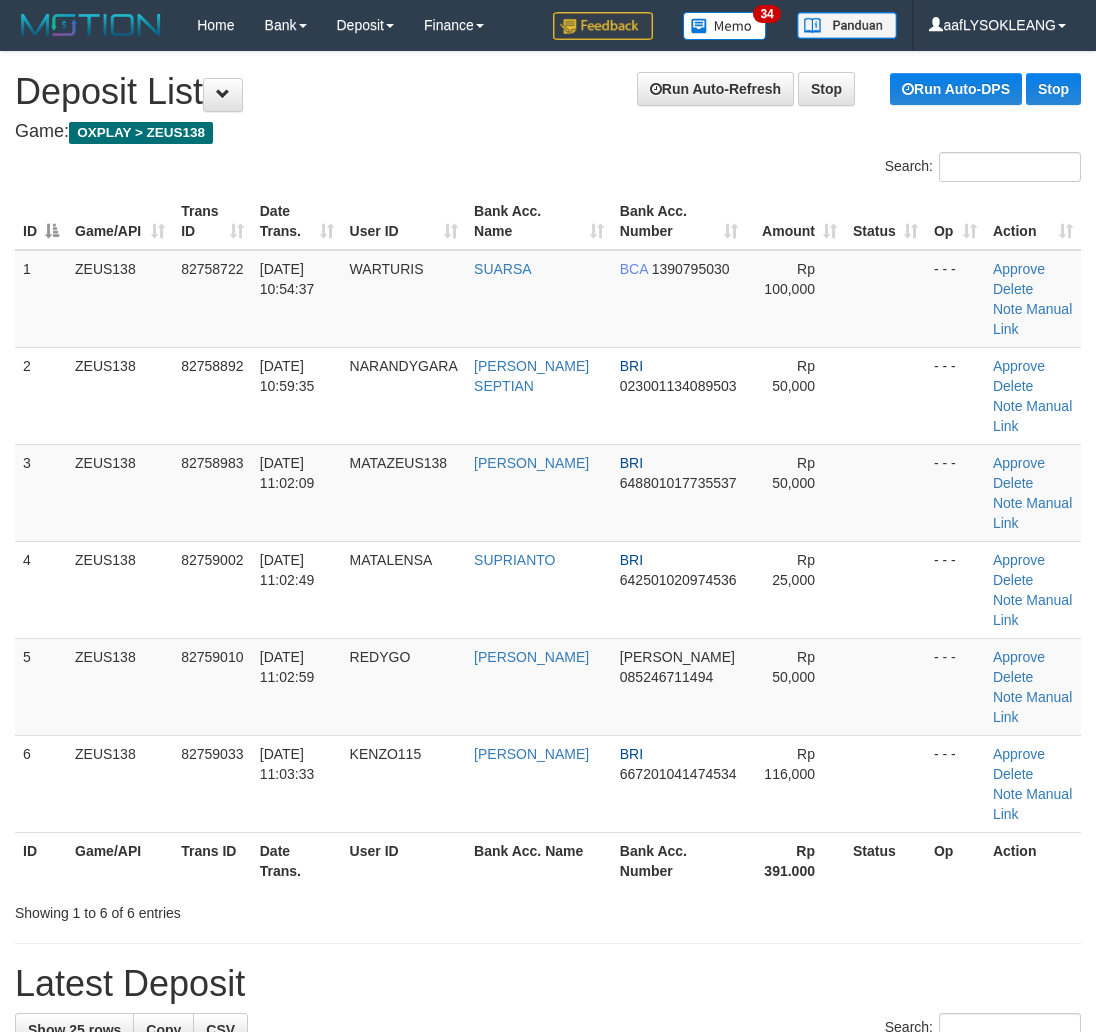 scroll, scrollTop: 0, scrollLeft: 30, axis: horizontal 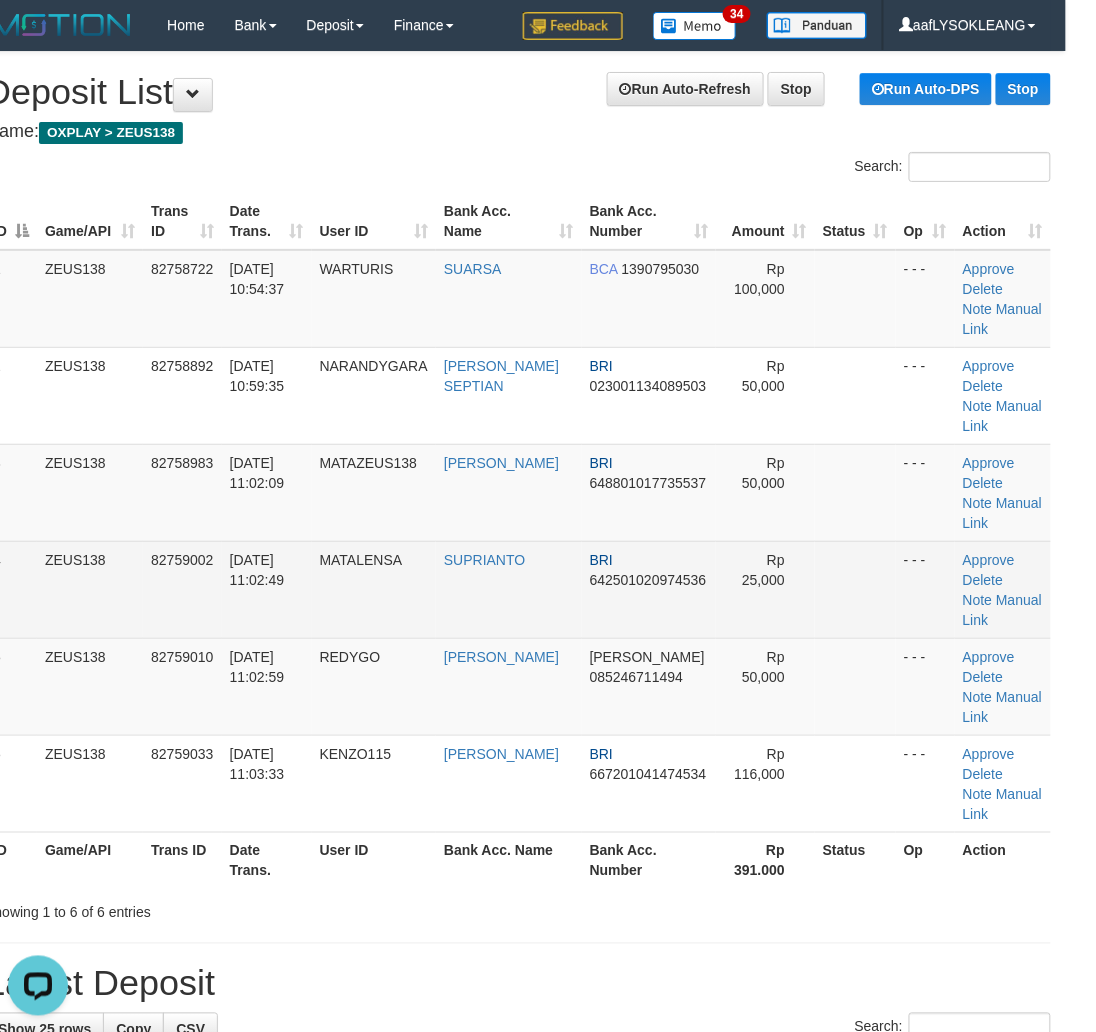 click at bounding box center (855, 589) 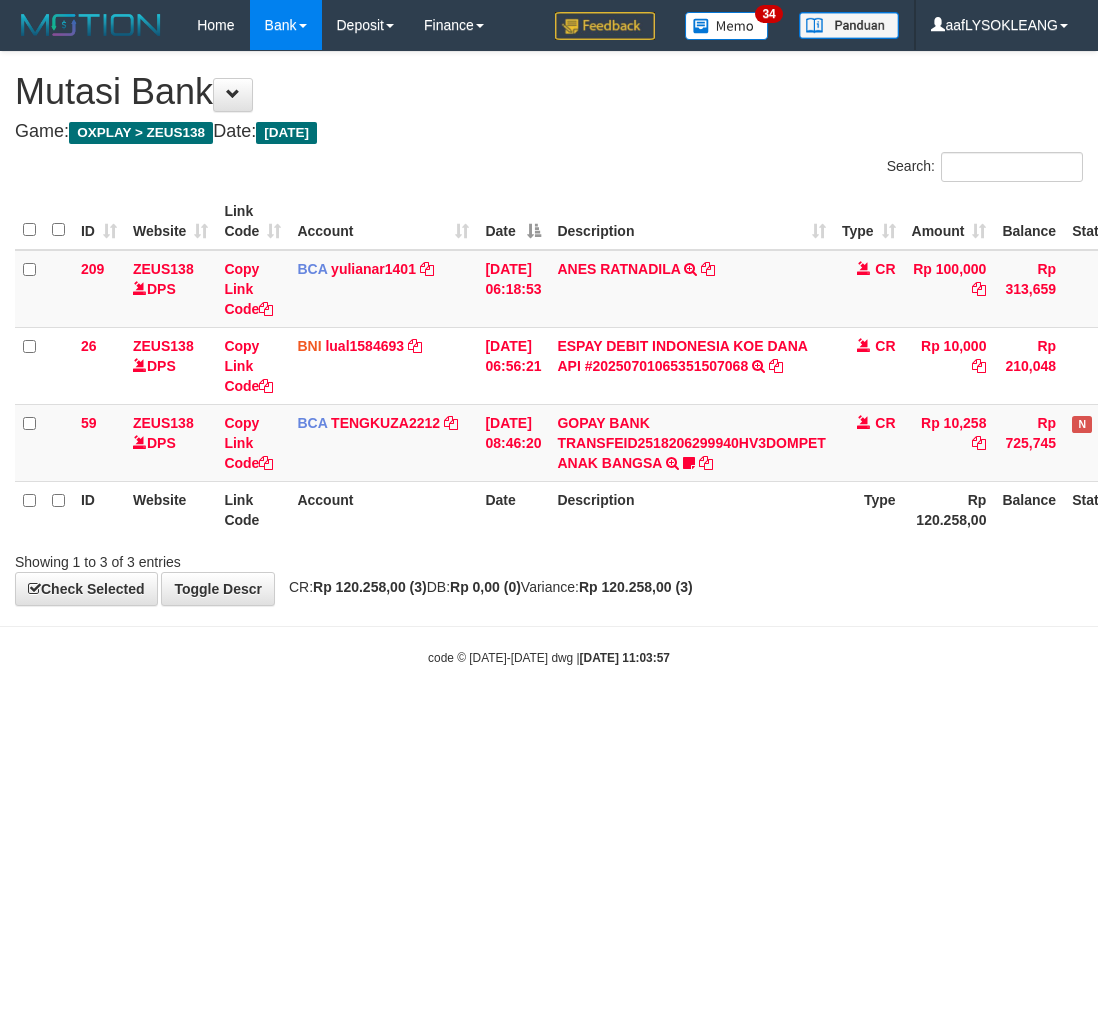 scroll, scrollTop: 0, scrollLeft: 0, axis: both 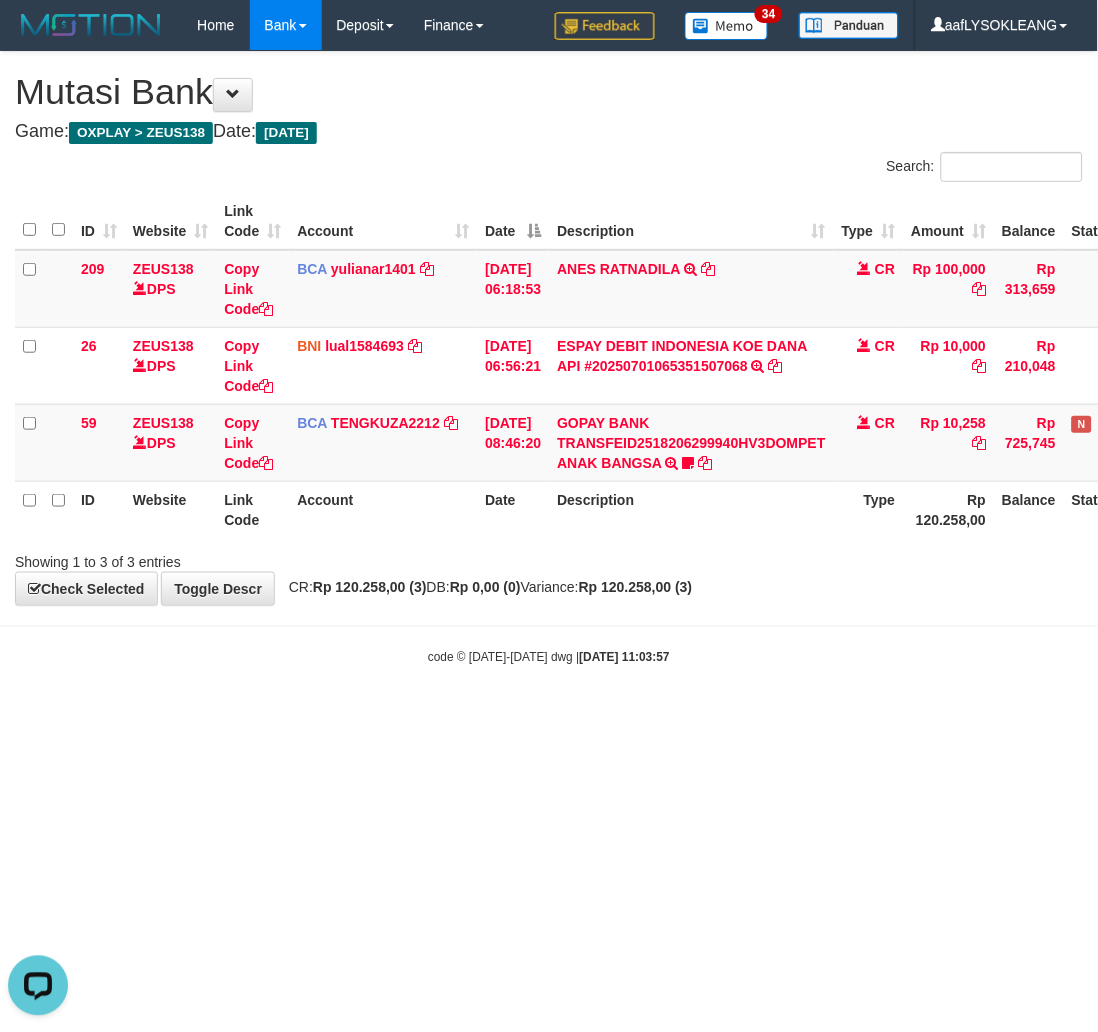 drag, startPoint x: 326, startPoint y: 786, endPoint x: 310, endPoint y: 784, distance: 16.124516 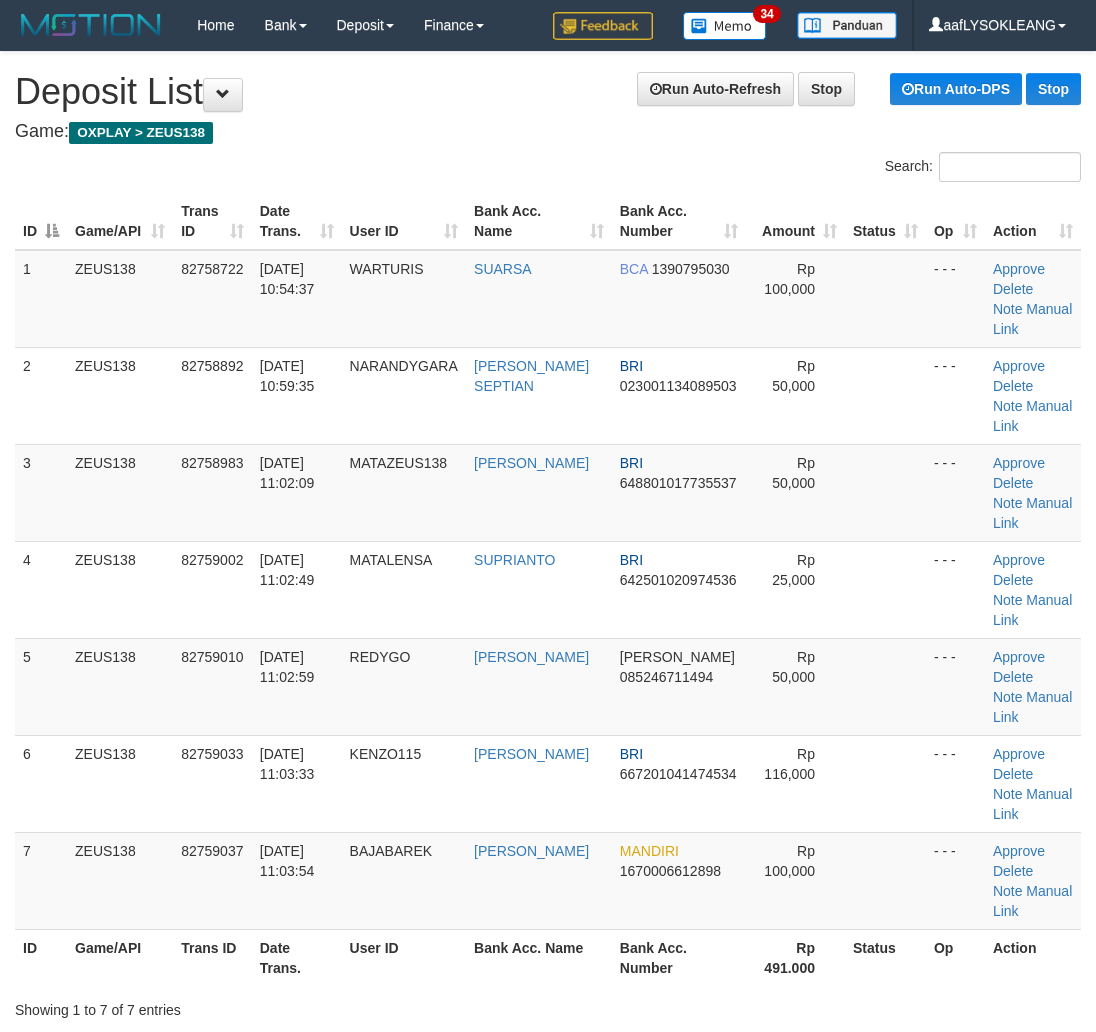 scroll, scrollTop: 0, scrollLeft: 30, axis: horizontal 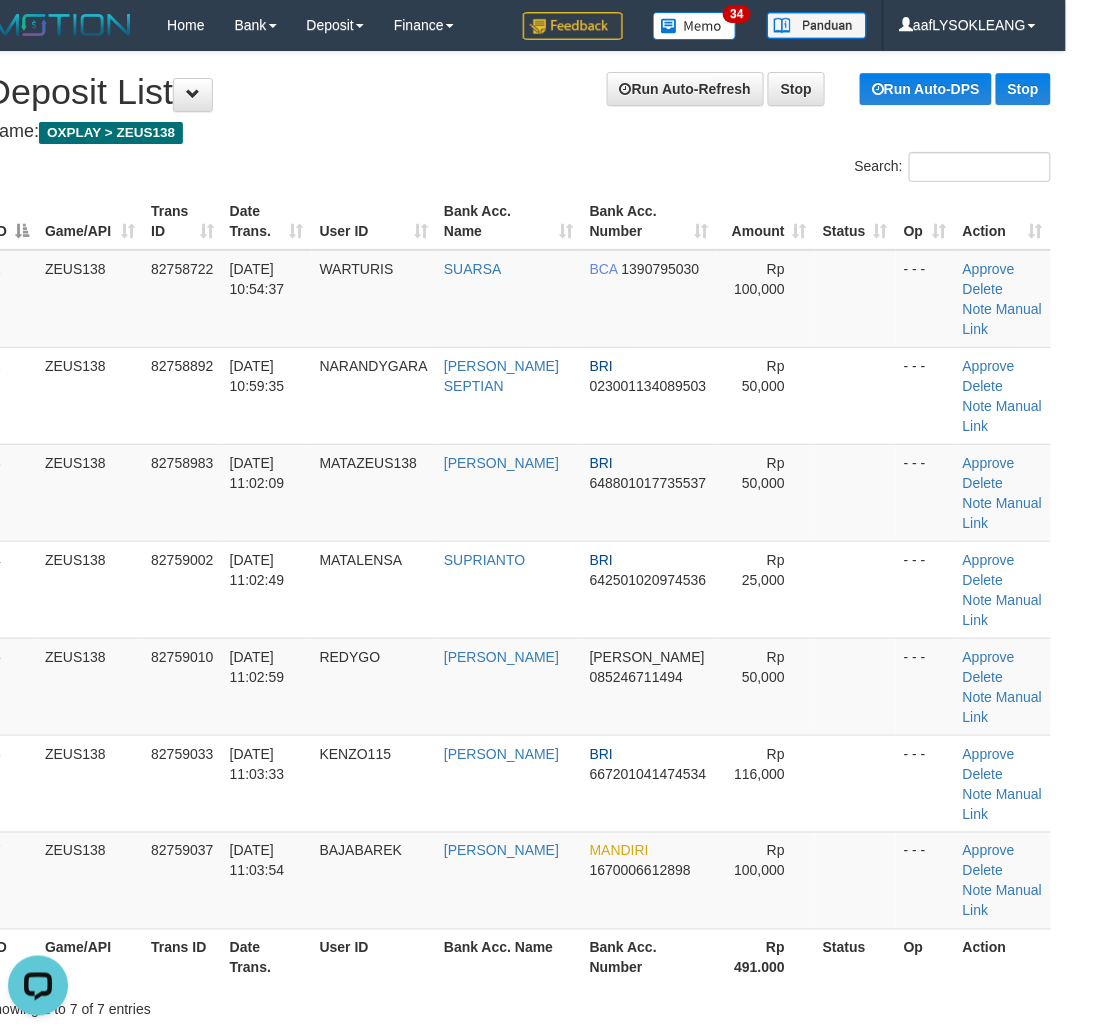 drag, startPoint x: 848, startPoint y: 643, endPoint x: 1107, endPoint y: 730, distance: 273.22153 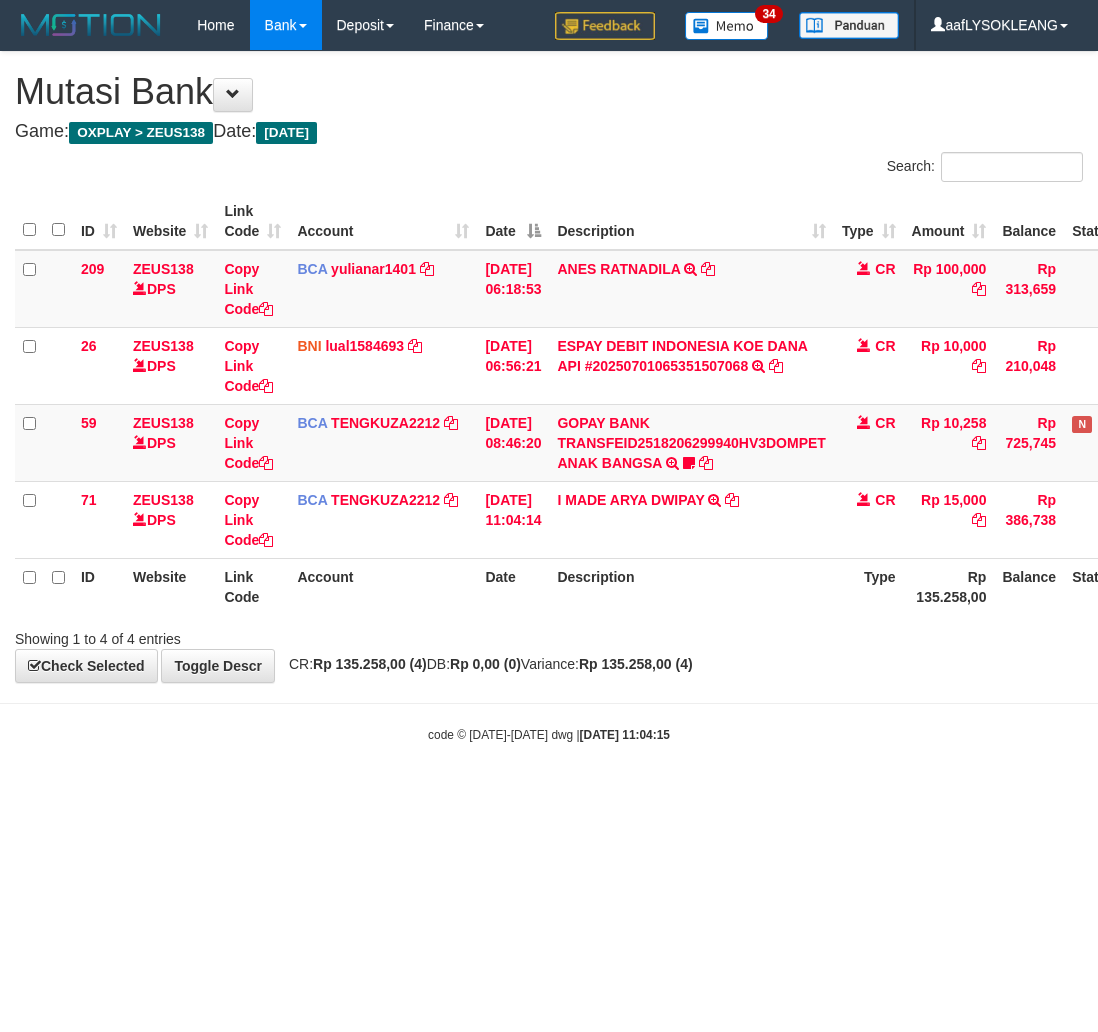scroll, scrollTop: 0, scrollLeft: 0, axis: both 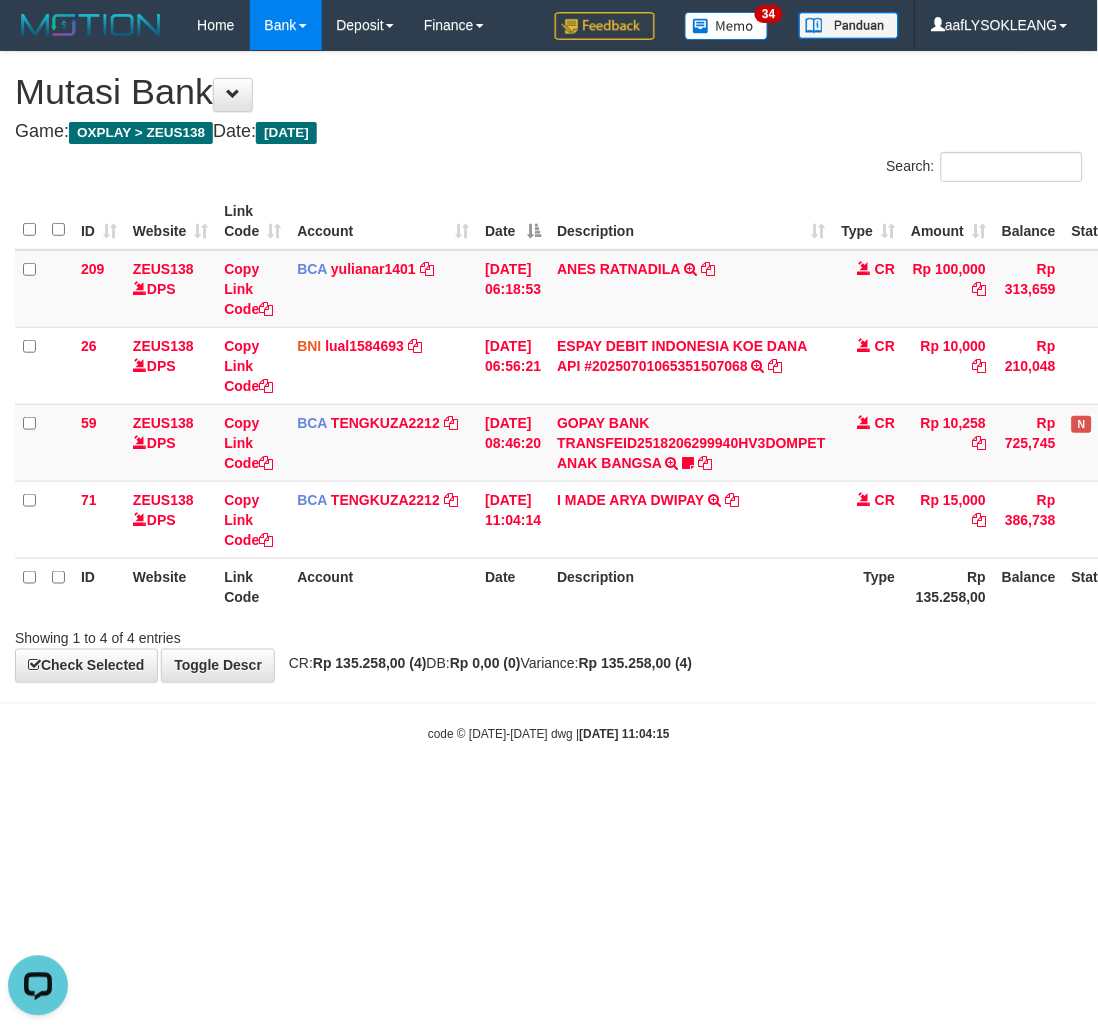 drag, startPoint x: 586, startPoint y: 853, endPoint x: 240, endPoint y: 813, distance: 348.30447 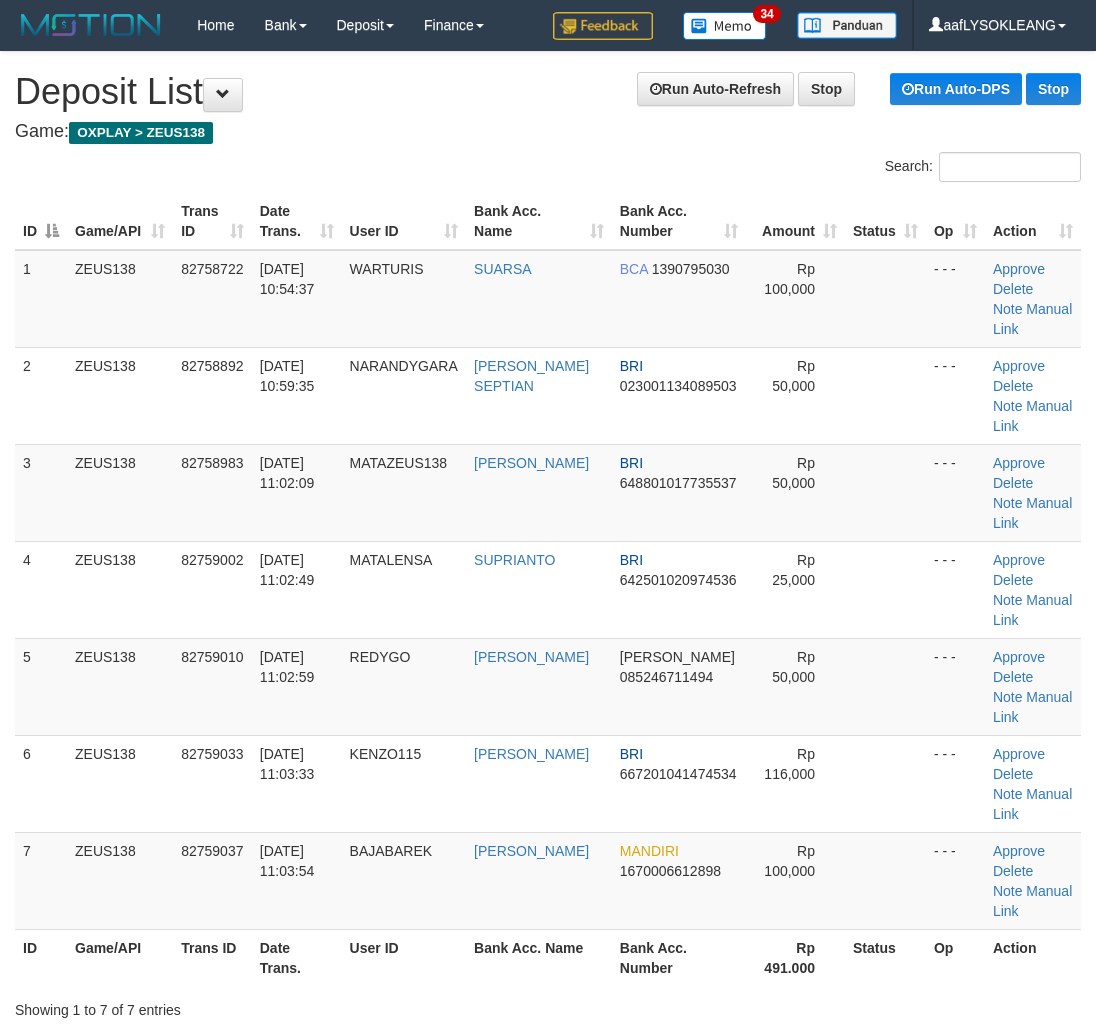 scroll, scrollTop: 0, scrollLeft: 30, axis: horizontal 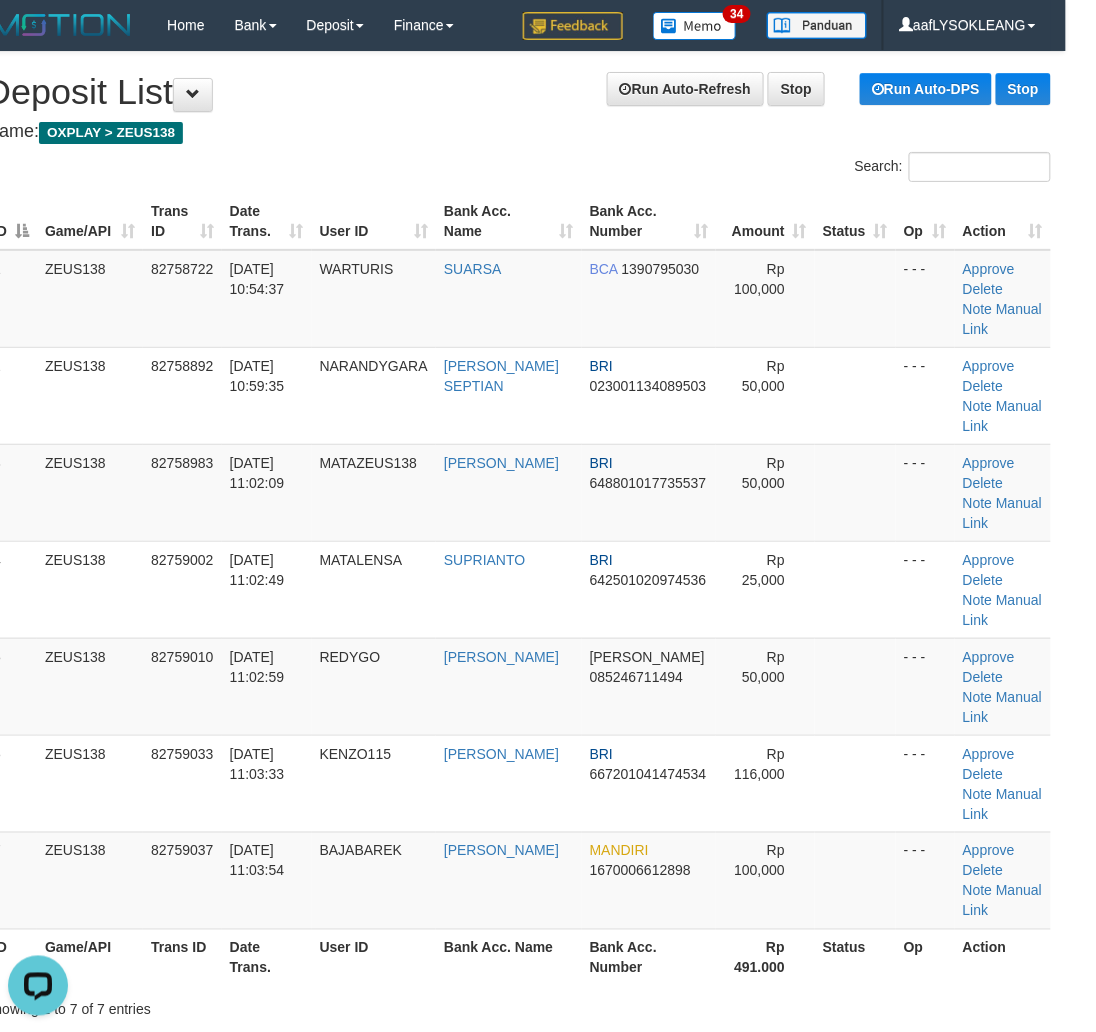 drag, startPoint x: 834, startPoint y: 700, endPoint x: 1107, endPoint y: 741, distance: 276.06158 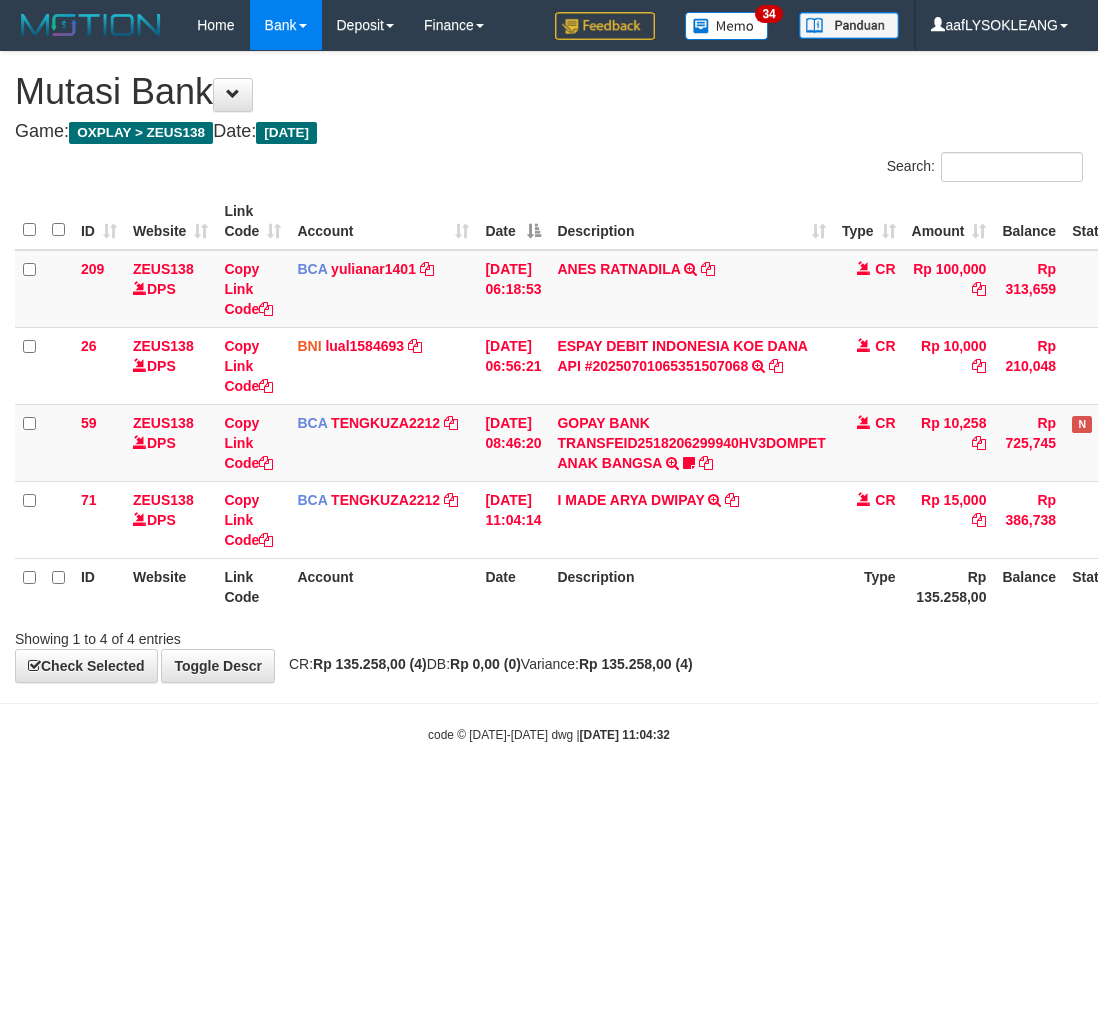 scroll, scrollTop: 0, scrollLeft: 0, axis: both 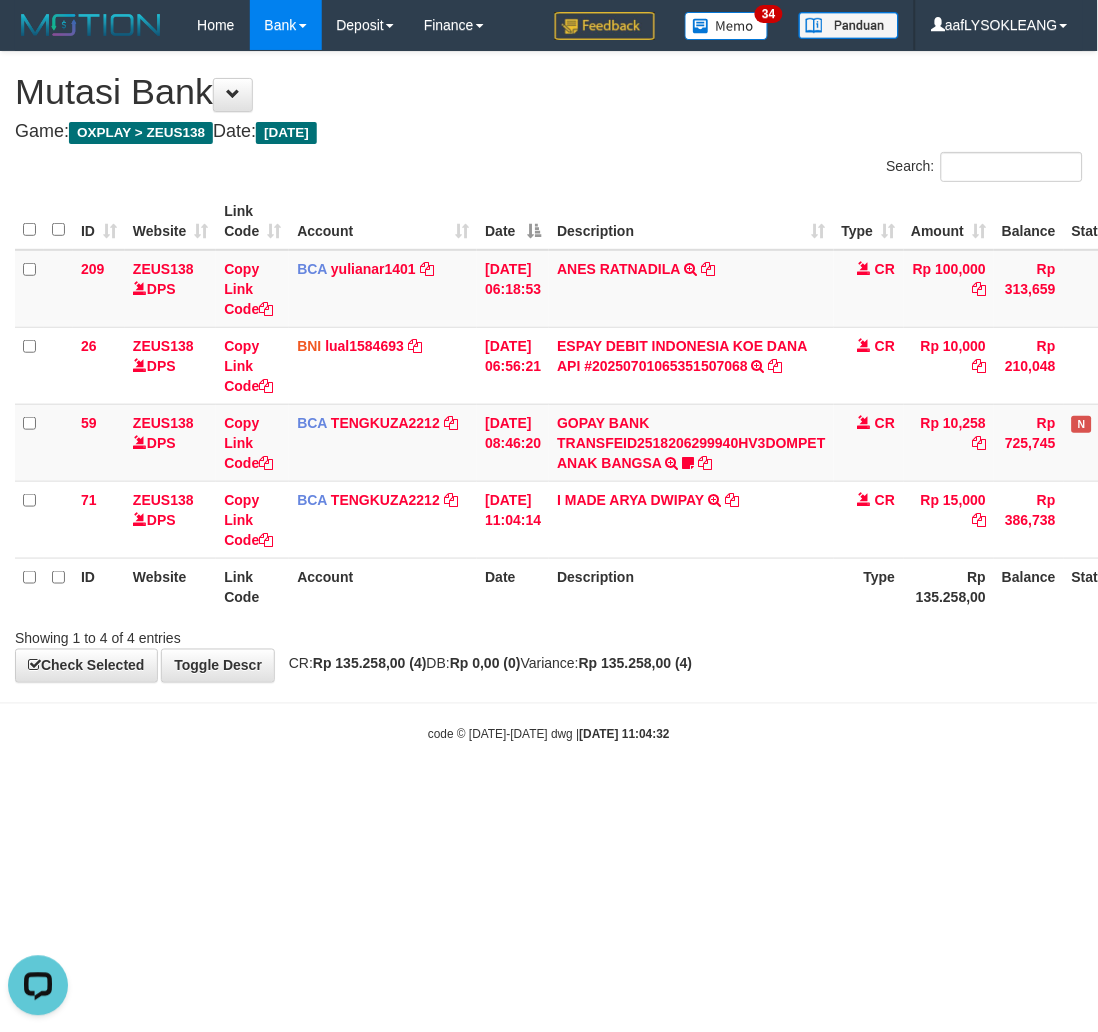 click on "Toggle navigation
Home
Bank
Account List
Load
By Website
Group
[OXPLAY]													ZEUS138
By Load Group (DPS)
Sync" at bounding box center [549, 397] 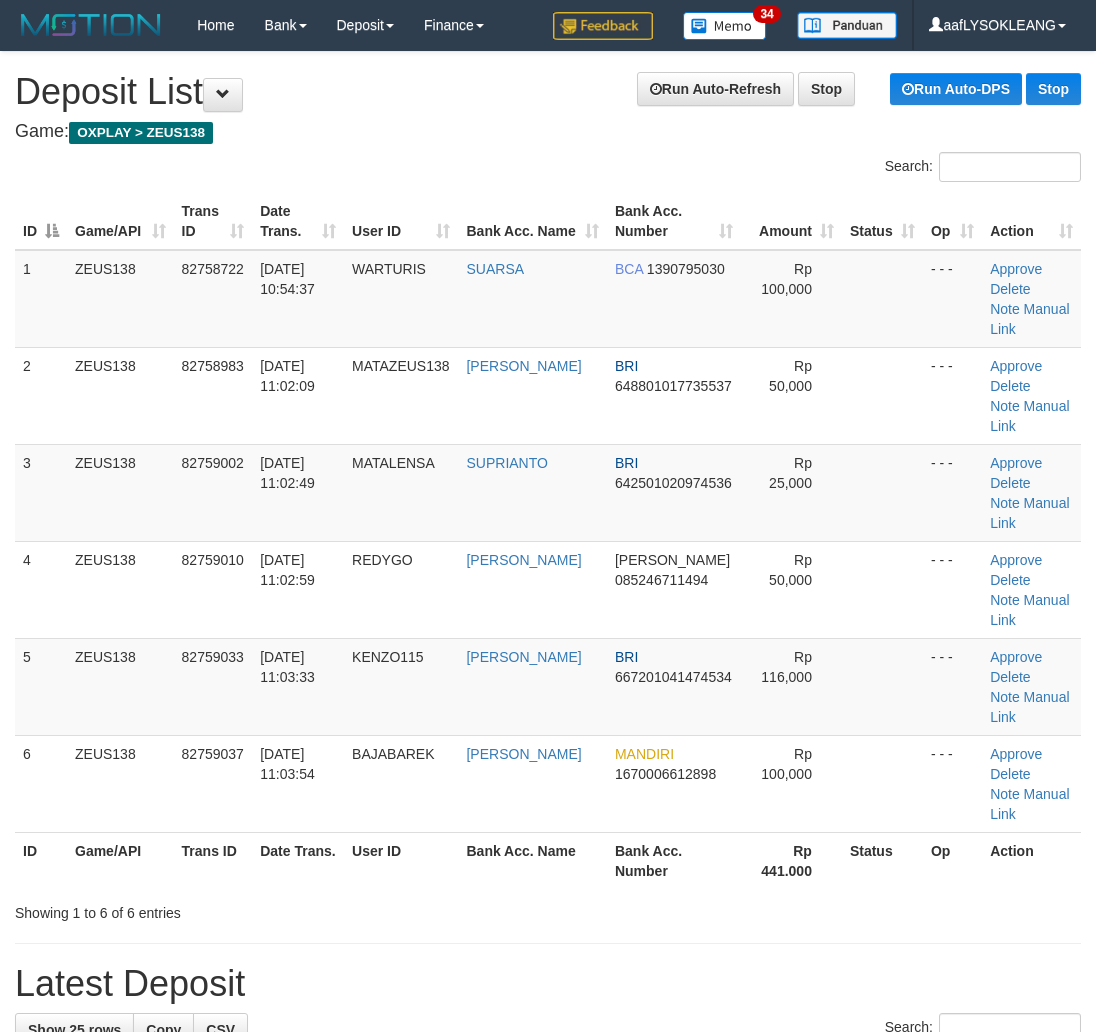 scroll, scrollTop: 0, scrollLeft: 30, axis: horizontal 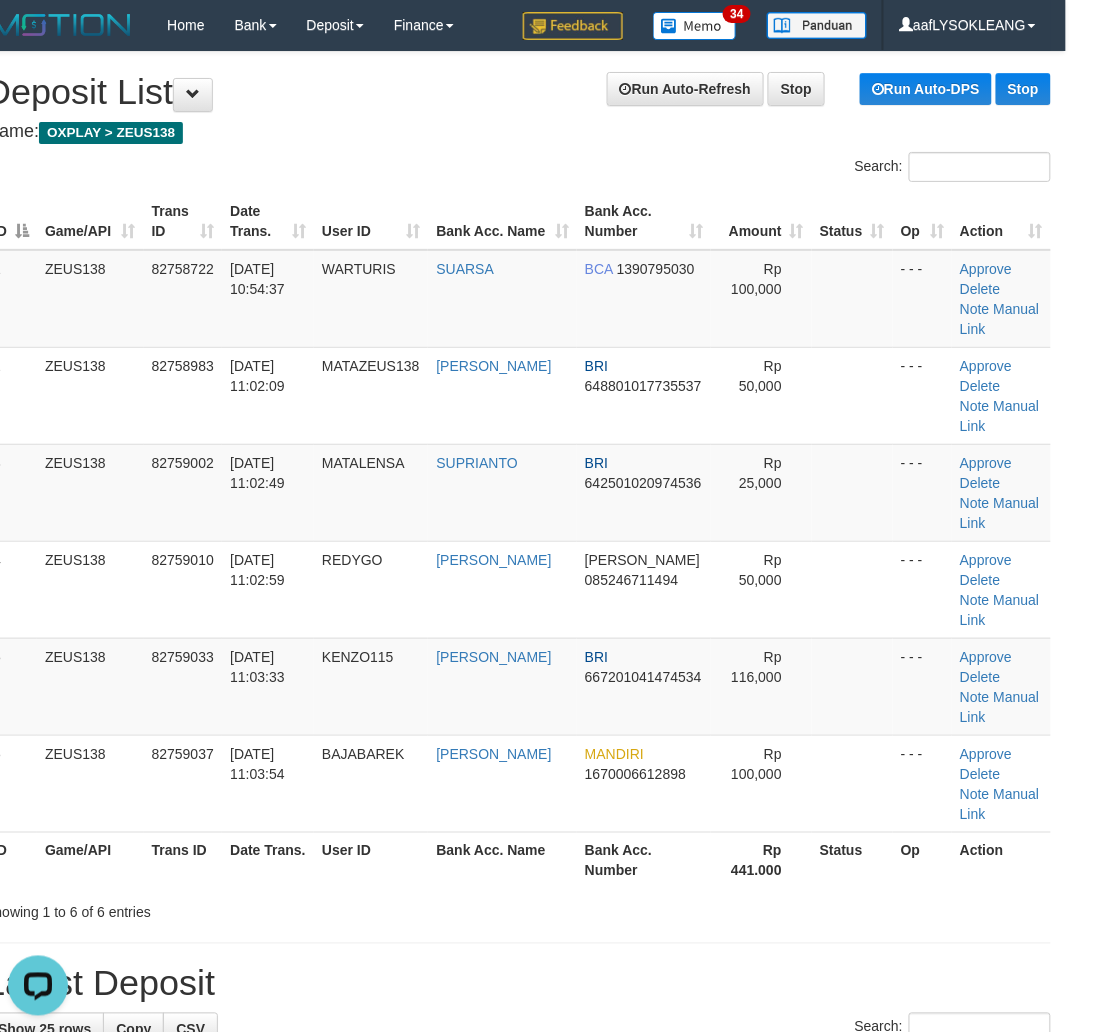 drag, startPoint x: 845, startPoint y: 584, endPoint x: 1108, endPoint y: 681, distance: 280.3177 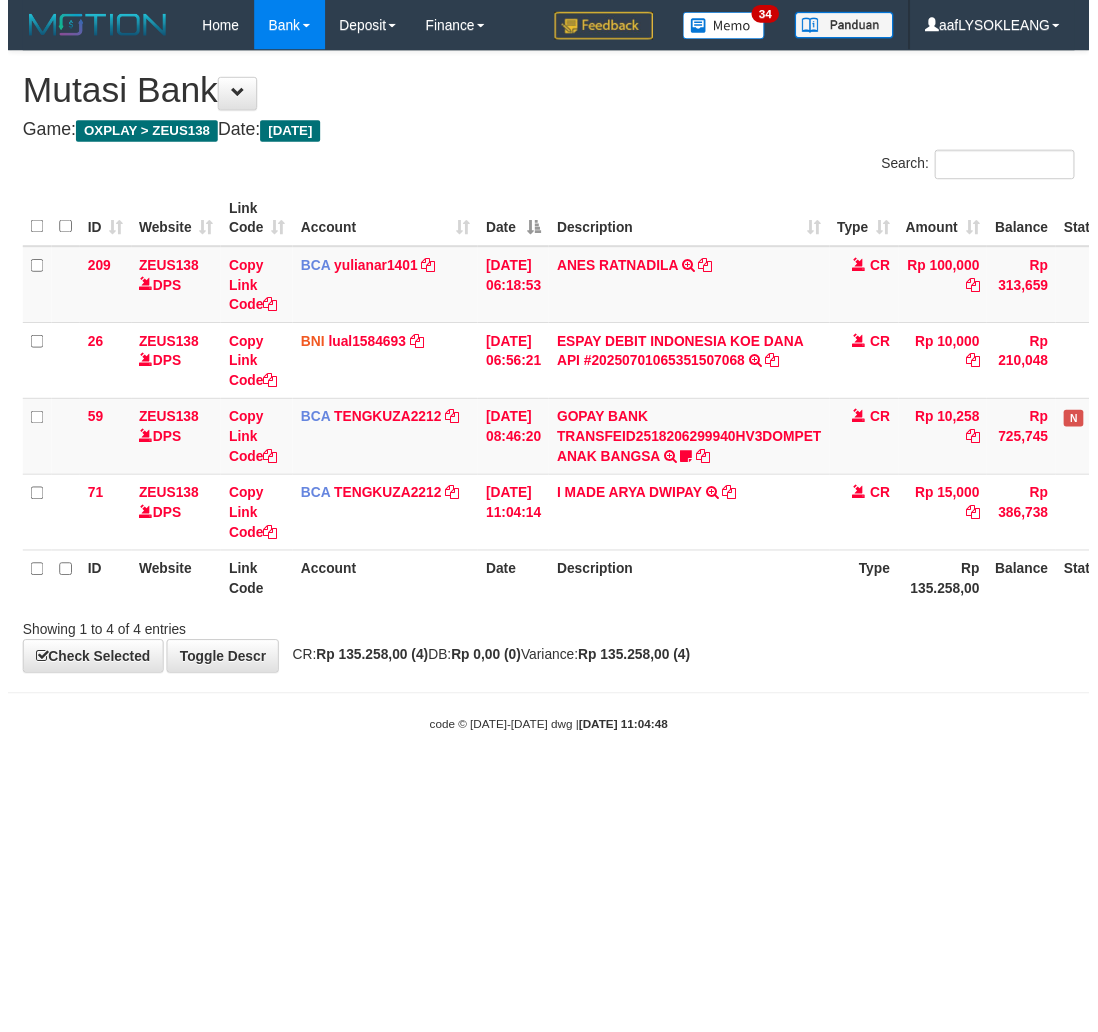 scroll, scrollTop: 0, scrollLeft: 0, axis: both 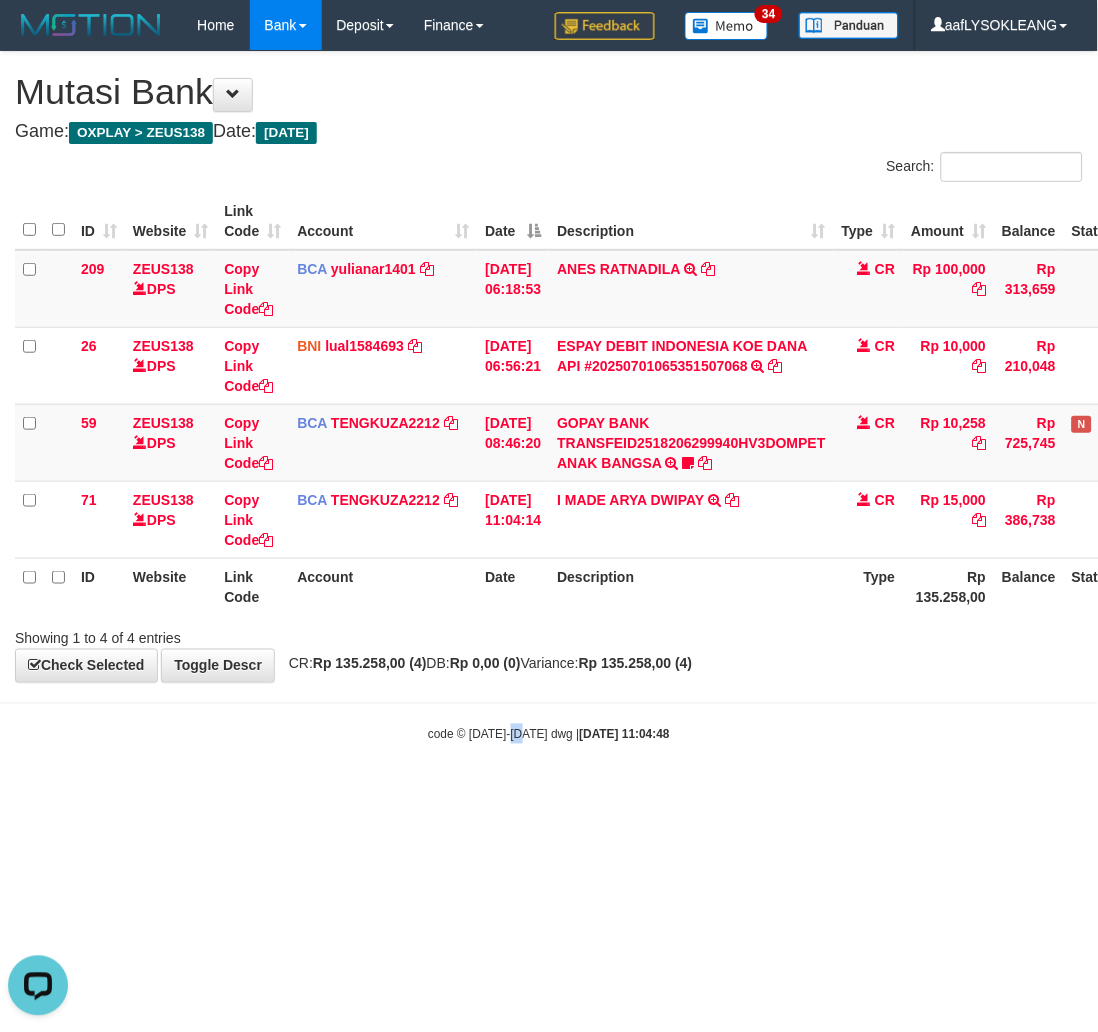 drag, startPoint x: 523, startPoint y: 937, endPoint x: 271, endPoint y: 885, distance: 257.30914 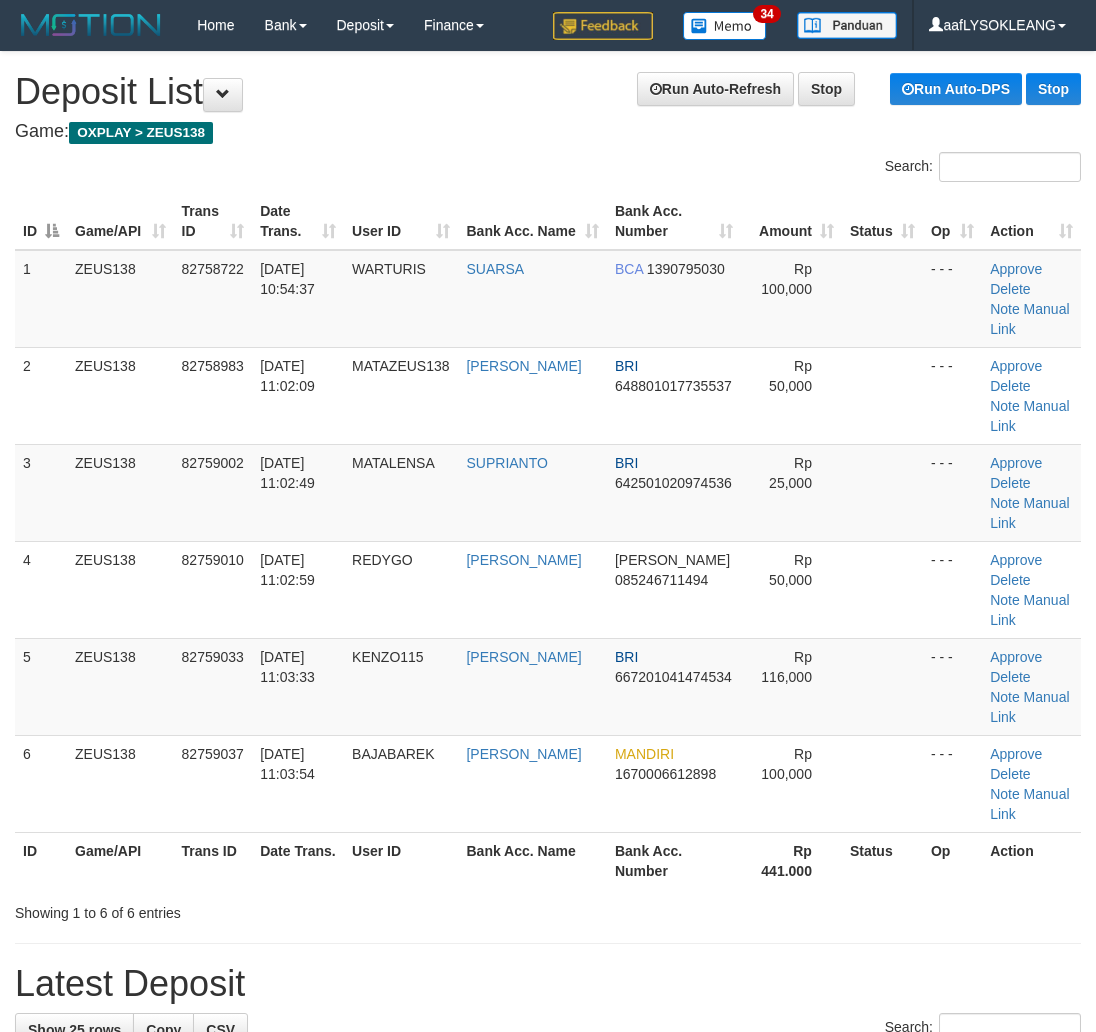 scroll, scrollTop: 0, scrollLeft: 30, axis: horizontal 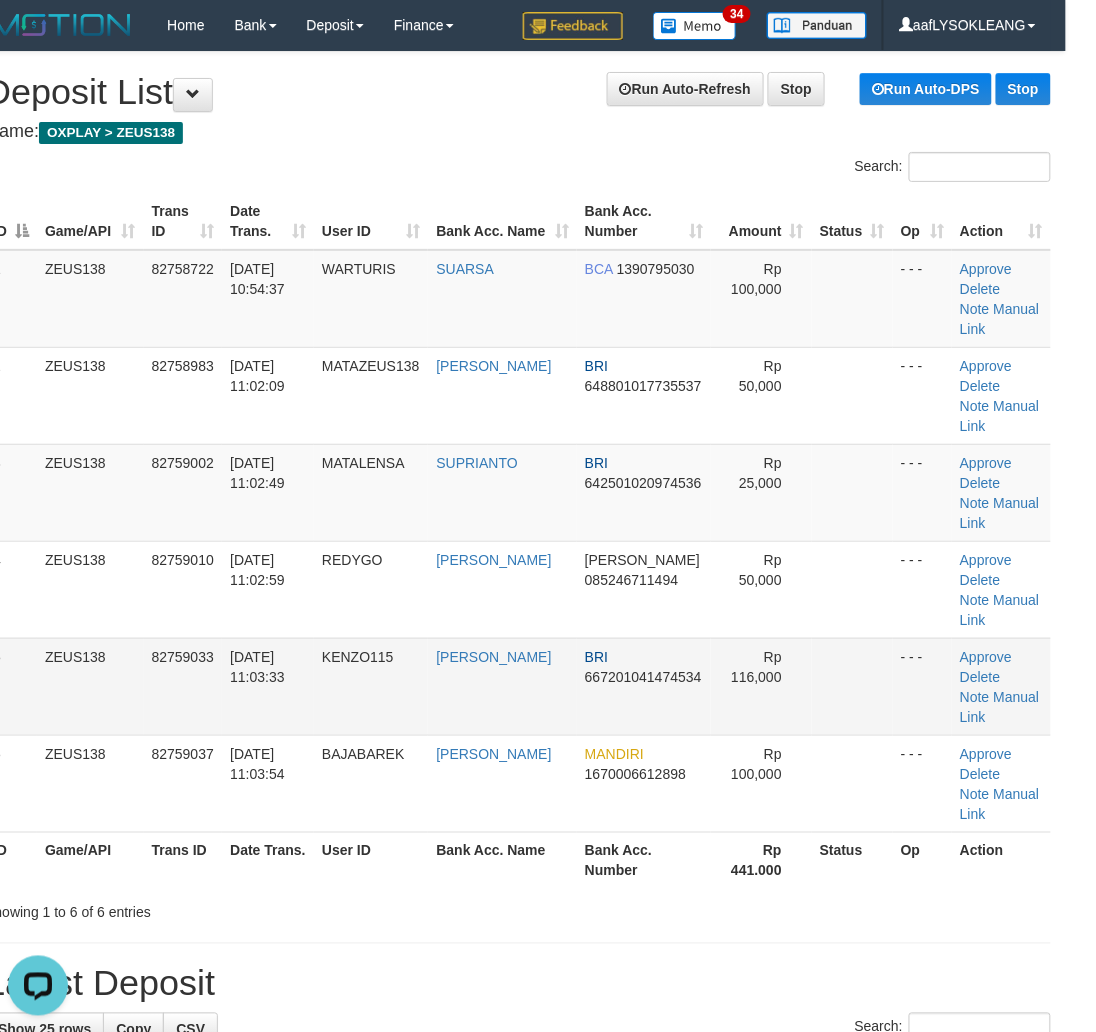 drag, startPoint x: 488, startPoint y: 584, endPoint x: 304, endPoint y: 667, distance: 201.85391 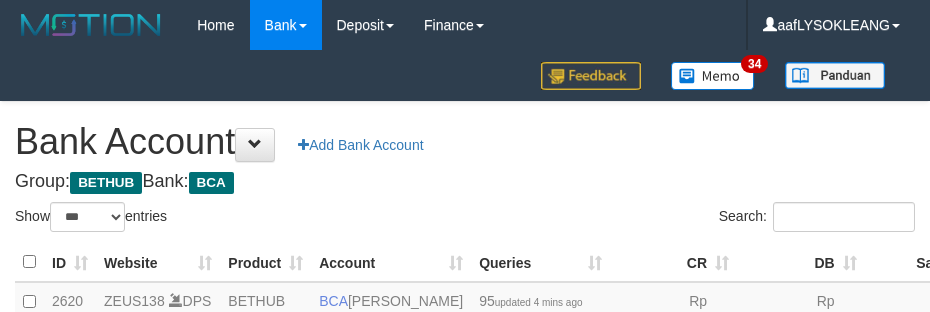 select on "***" 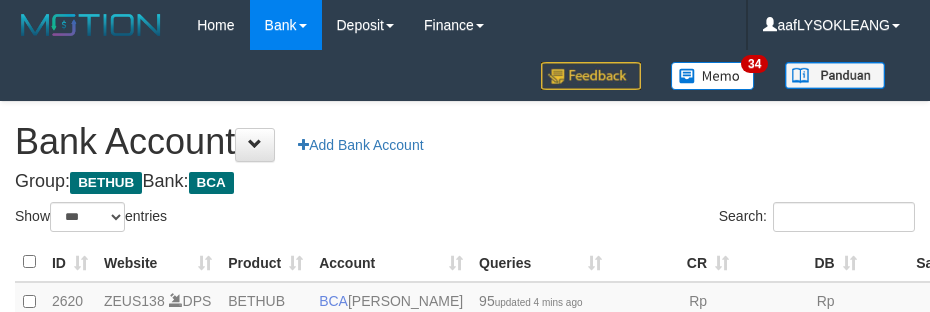 scroll, scrollTop: 191, scrollLeft: 0, axis: vertical 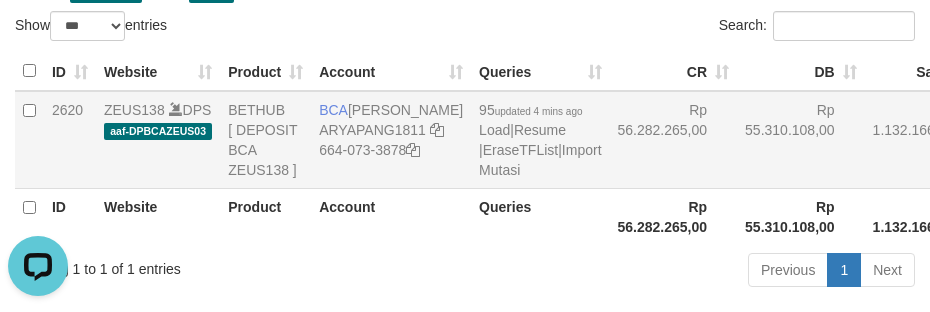click on "Rp 56.282.265,00" at bounding box center [674, 140] 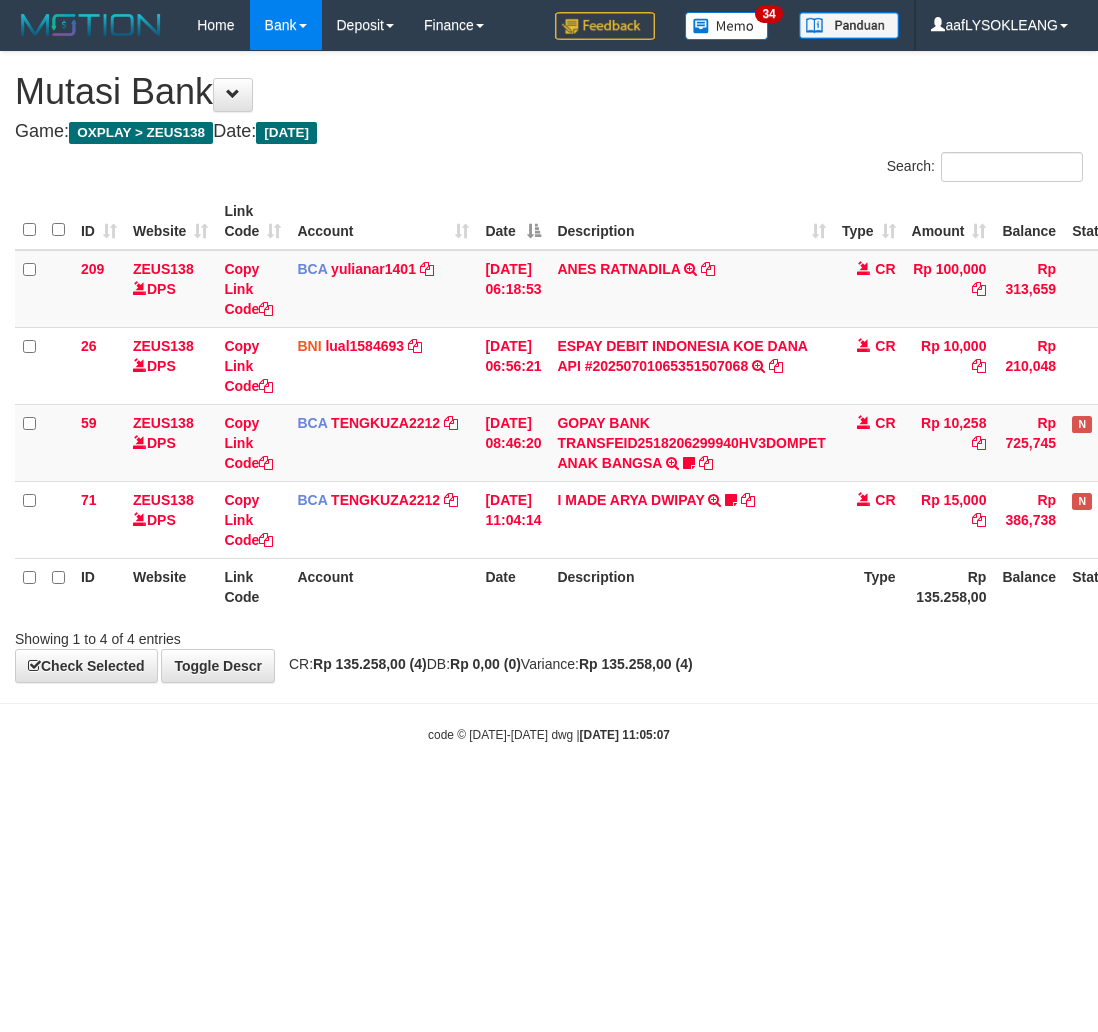 scroll, scrollTop: 0, scrollLeft: 0, axis: both 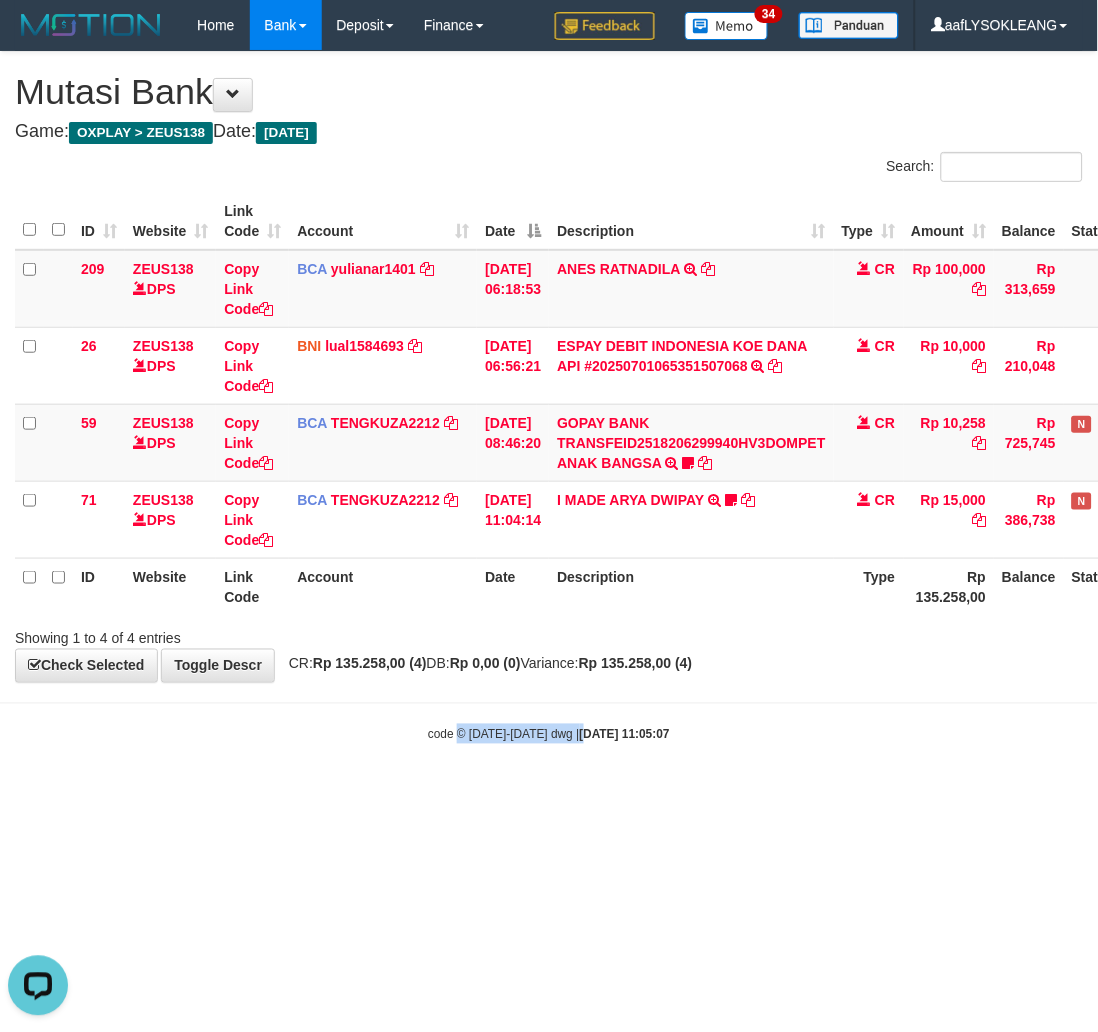 drag, startPoint x: 561, startPoint y: 901, endPoint x: 291, endPoint y: 841, distance: 276.58633 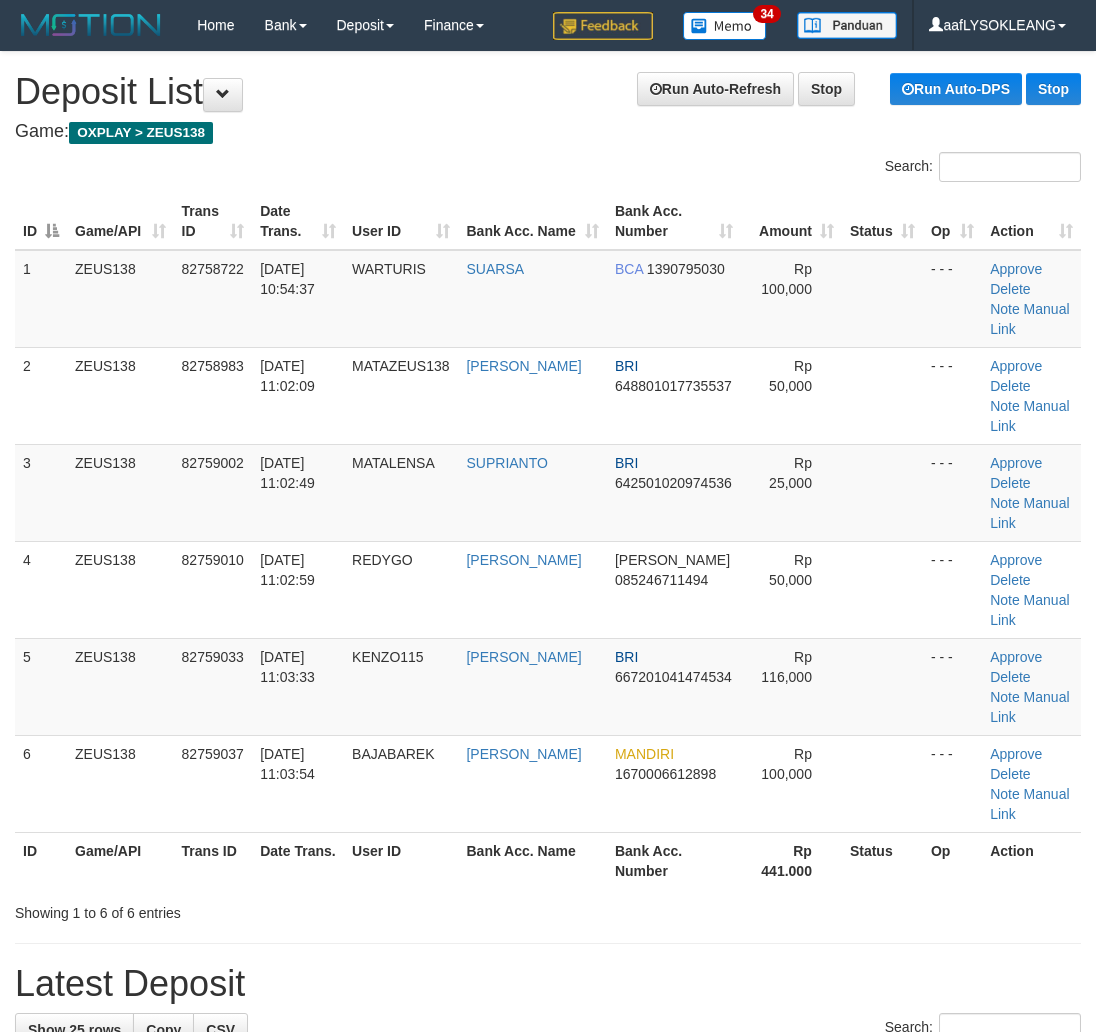 scroll, scrollTop: 0, scrollLeft: 30, axis: horizontal 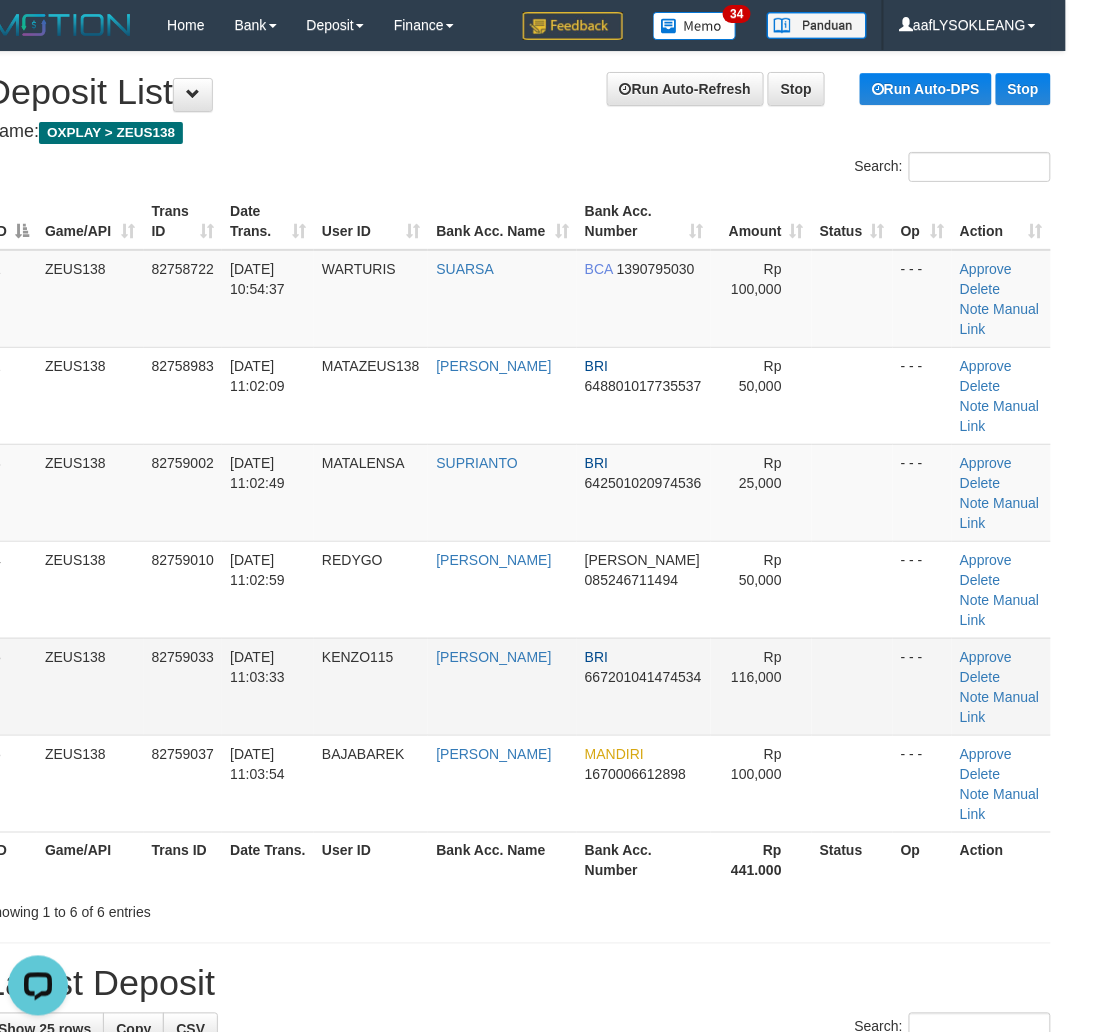 drag, startPoint x: 858, startPoint y: 655, endPoint x: 852, endPoint y: 636, distance: 19.924858 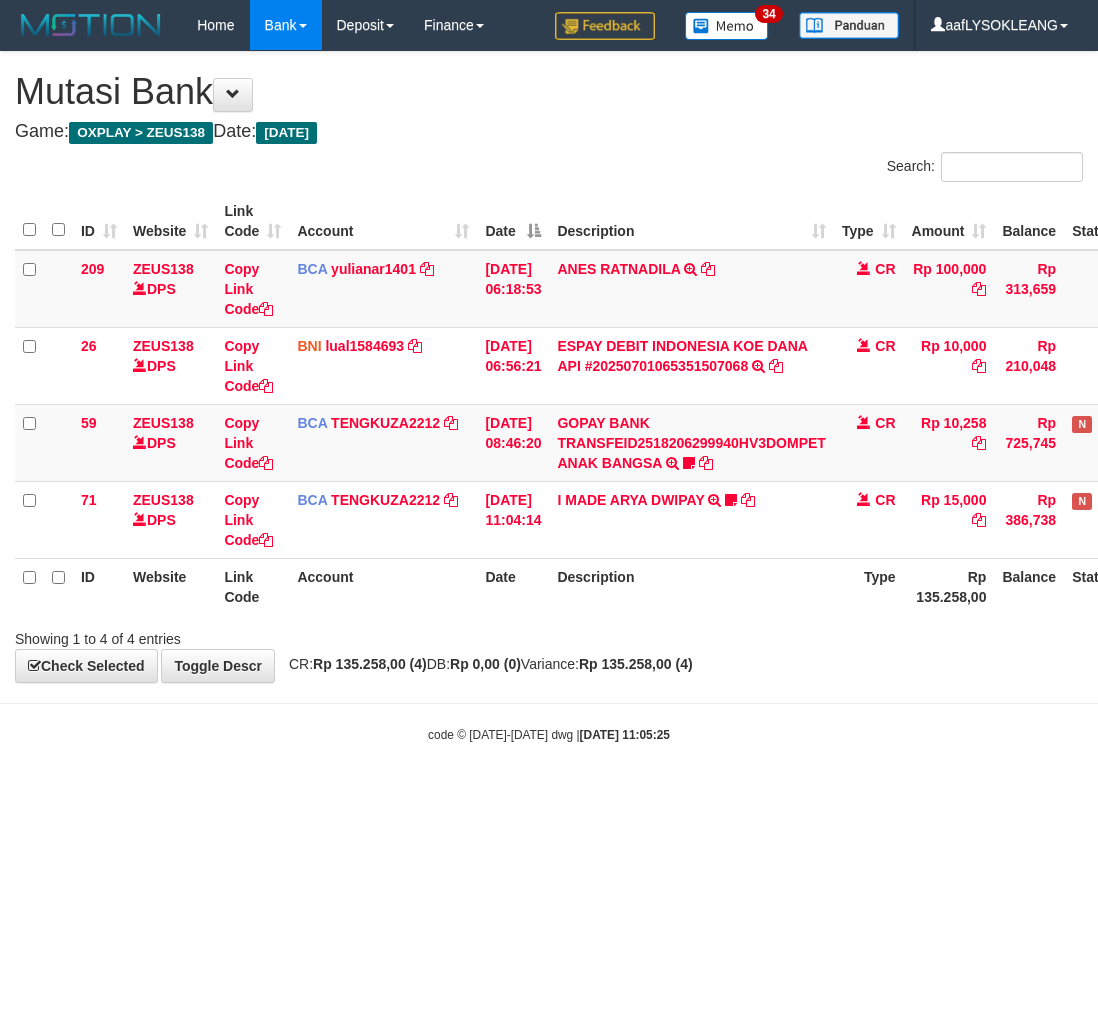 scroll, scrollTop: 0, scrollLeft: 0, axis: both 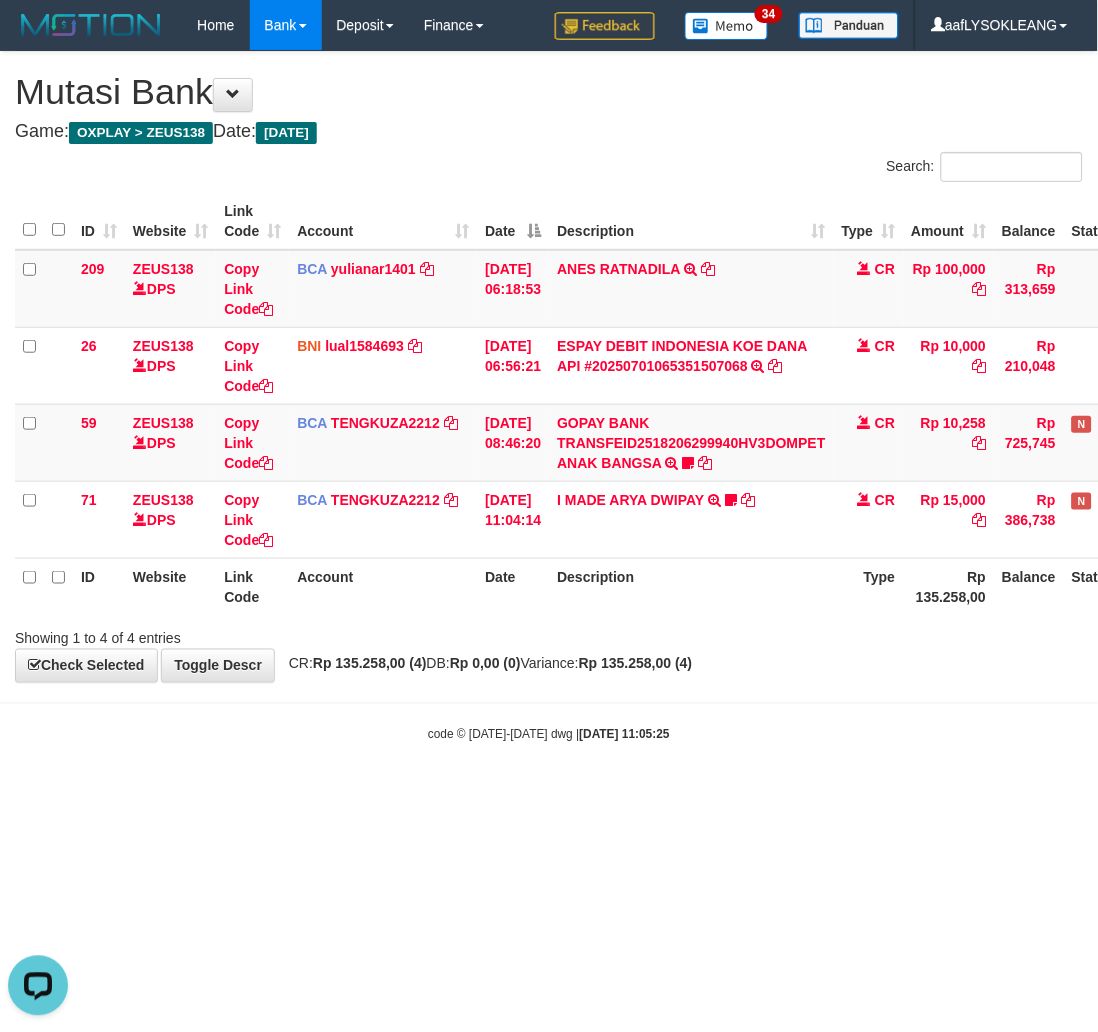 click on "Toggle navigation
Home
Bank
Account List
Load
By Website
Group
[OXPLAY]													ZEUS138
By Load Group (DPS)
Sync" at bounding box center (549, 397) 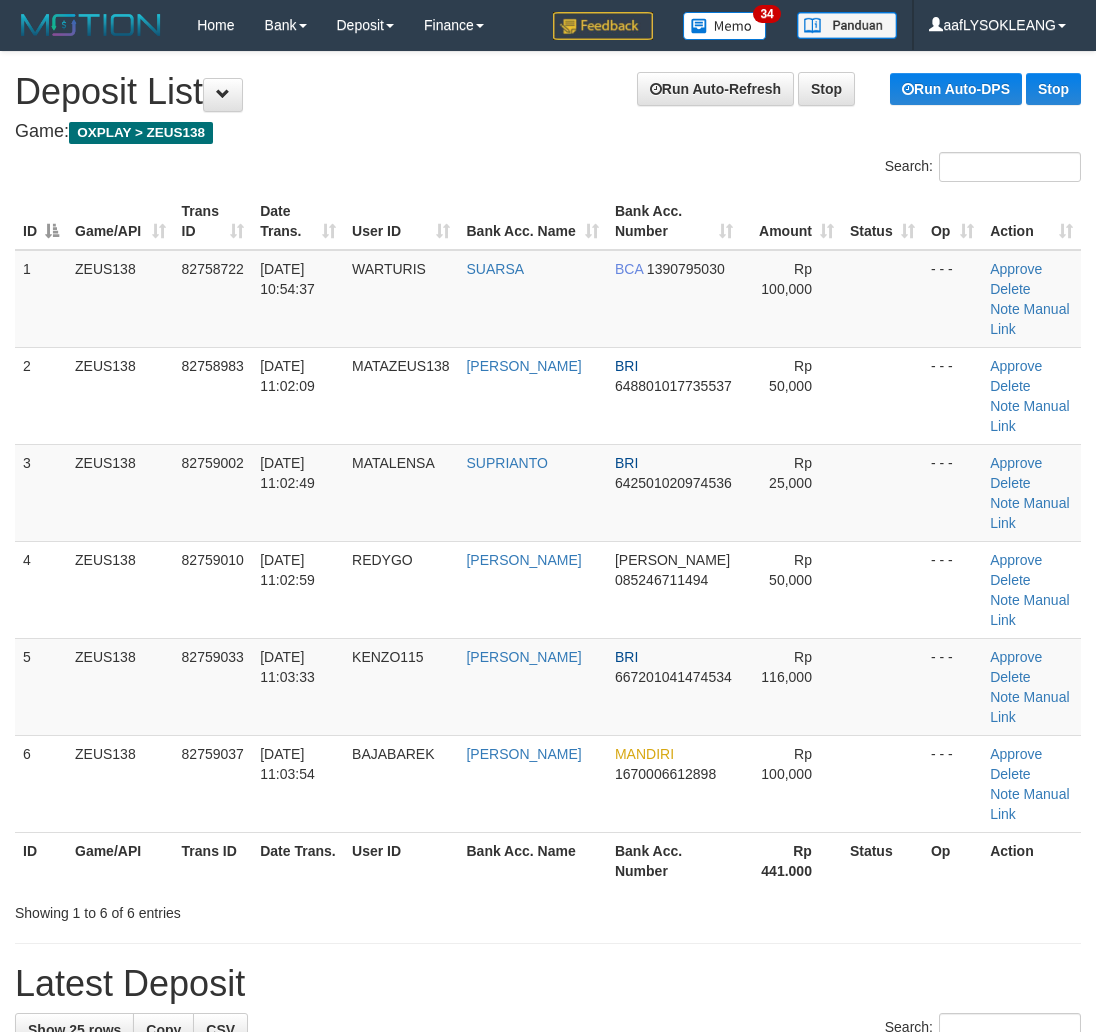 scroll, scrollTop: 0, scrollLeft: 30, axis: horizontal 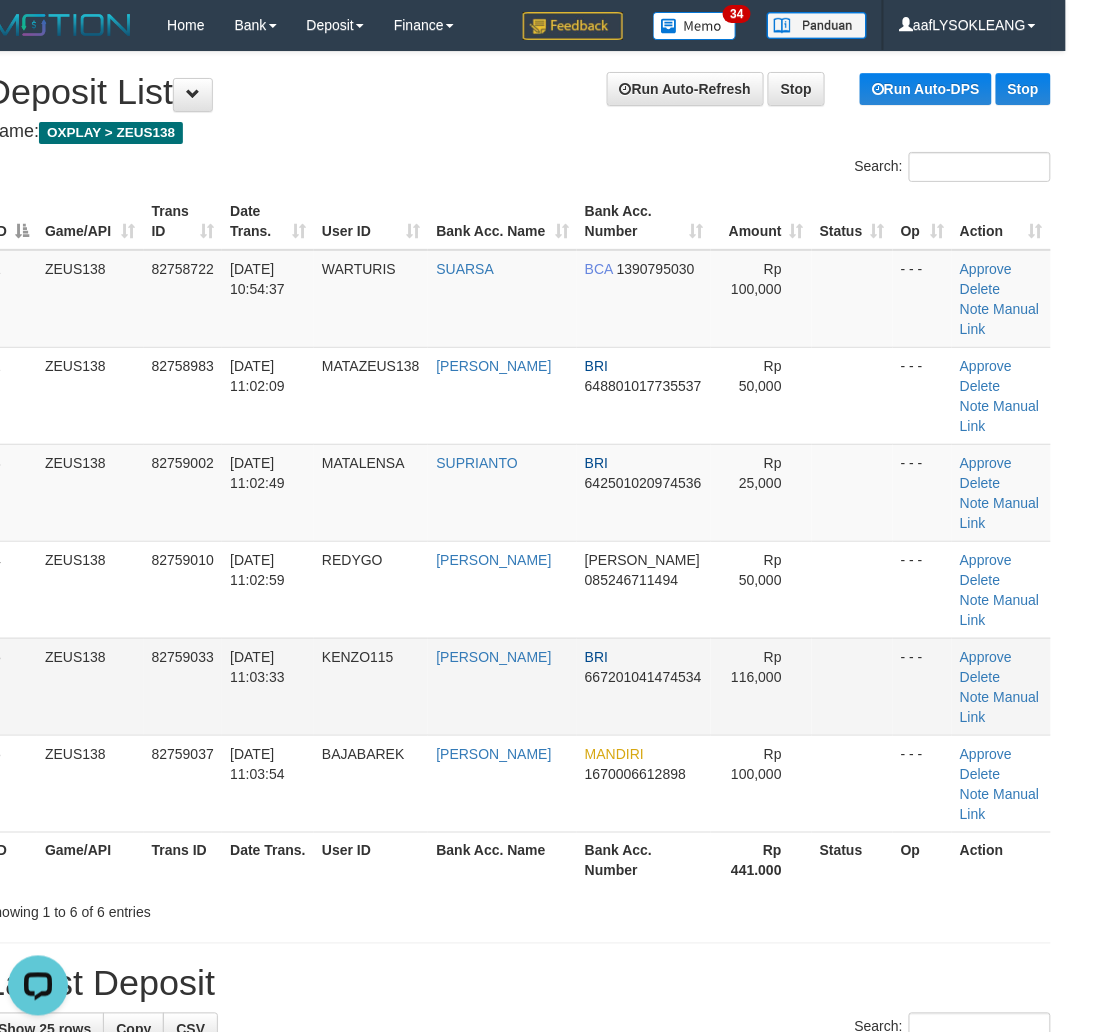 drag, startPoint x: 786, startPoint y: 680, endPoint x: 861, endPoint y: 691, distance: 75.802376 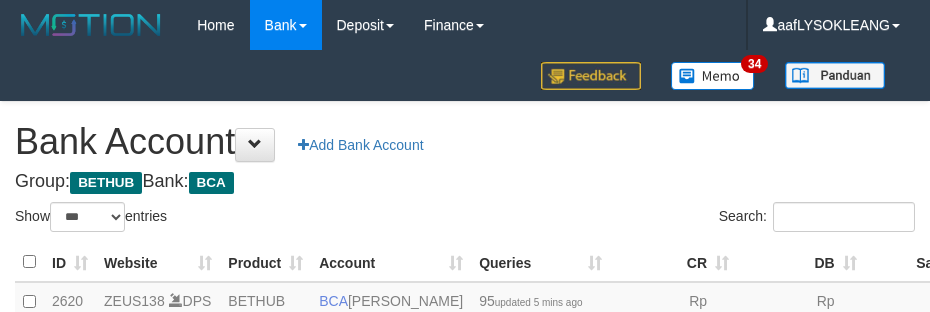 select on "***" 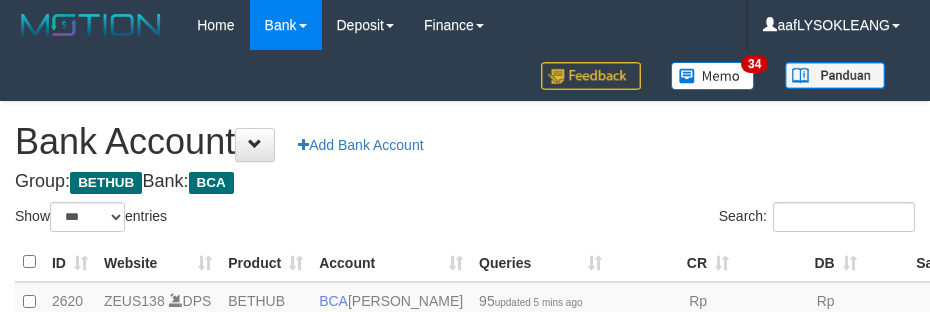 scroll, scrollTop: 191, scrollLeft: 0, axis: vertical 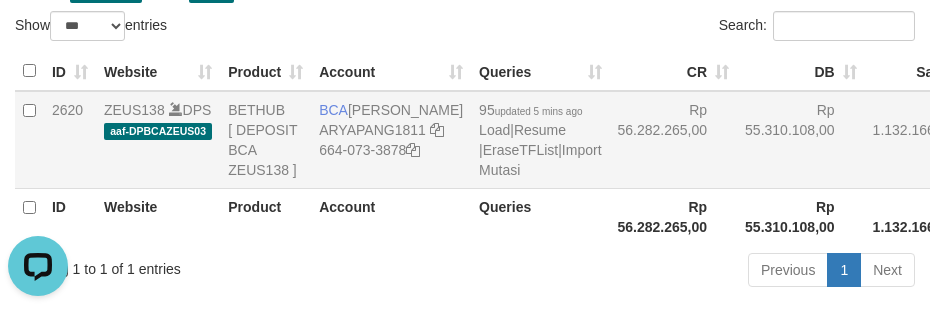 click on "Rp 55.310.108,00" at bounding box center (801, 140) 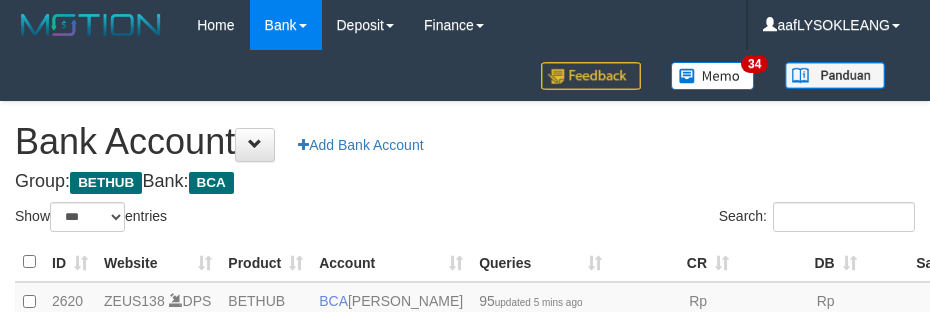 select on "***" 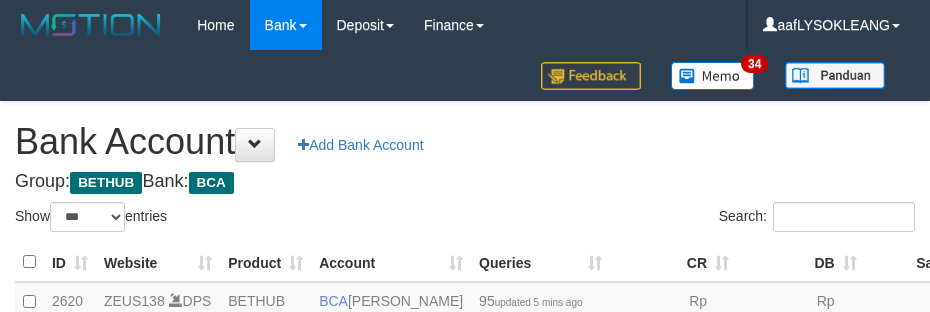 scroll, scrollTop: 191, scrollLeft: 0, axis: vertical 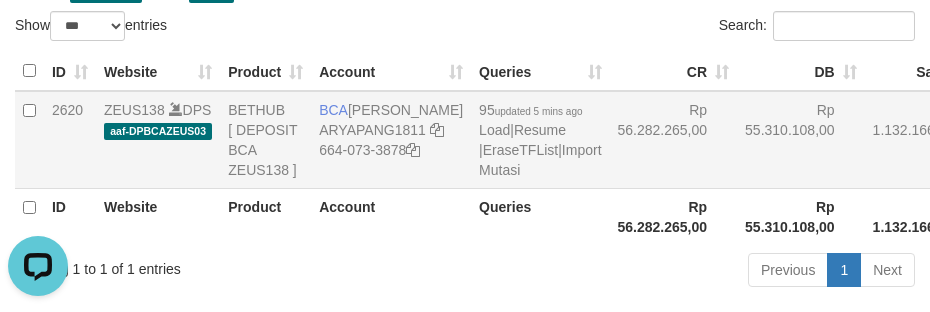 click on "Rp 55.310.108,00" at bounding box center (801, 140) 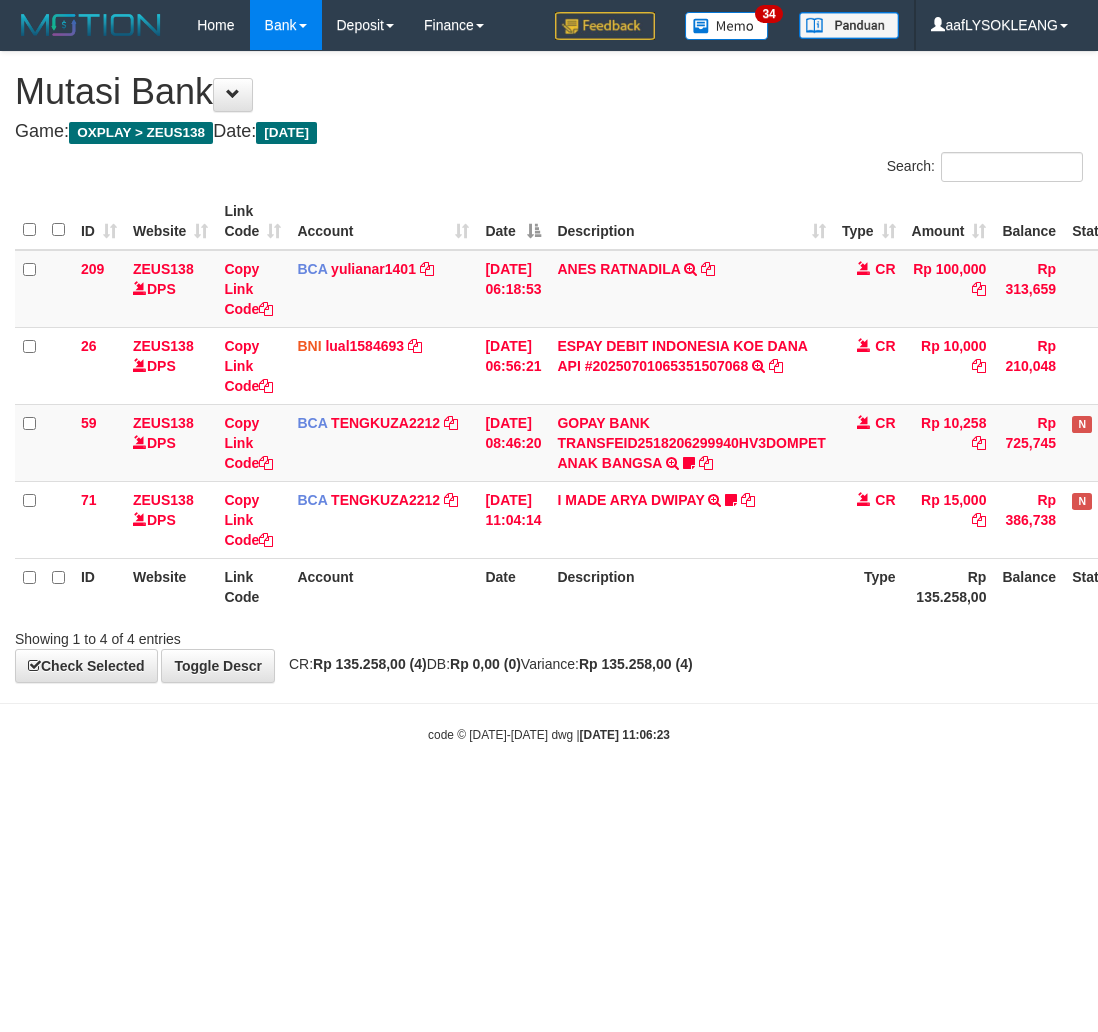 scroll, scrollTop: 0, scrollLeft: 0, axis: both 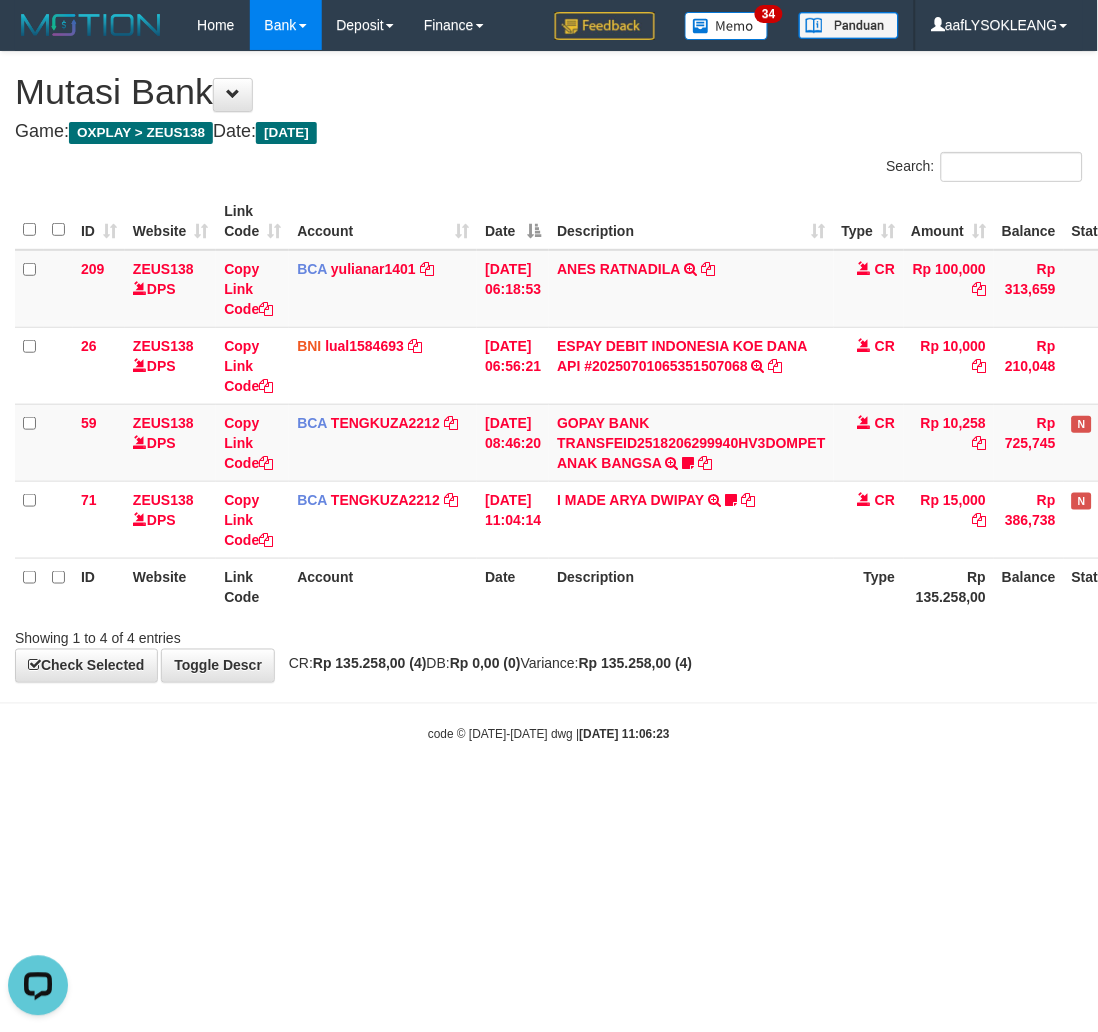 click on "Toggle navigation
Home
Bank
Account List
Load
By Website
Group
[OXPLAY]													ZEUS138
By Load Group (DPS)
Sync" at bounding box center [549, 397] 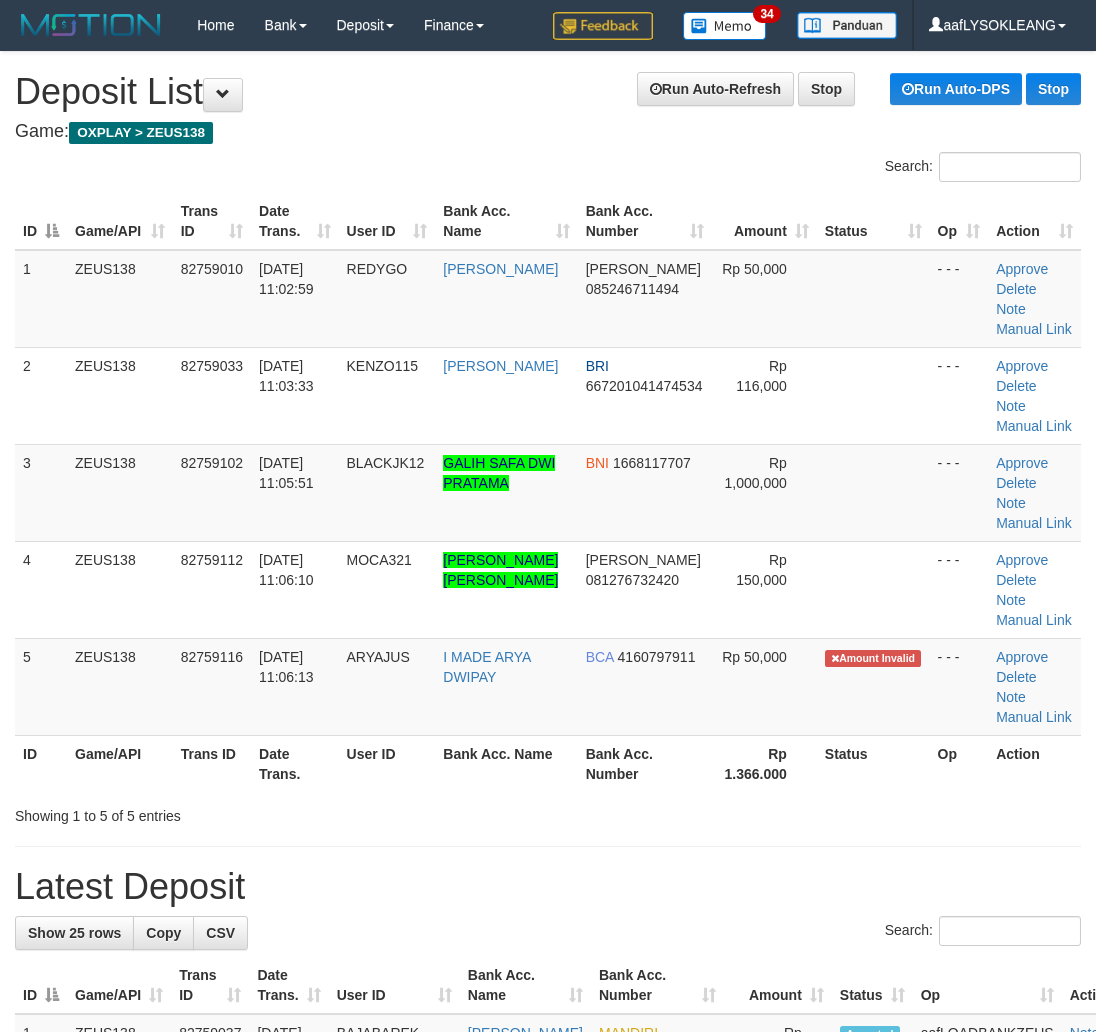 scroll, scrollTop: 0, scrollLeft: 30, axis: horizontal 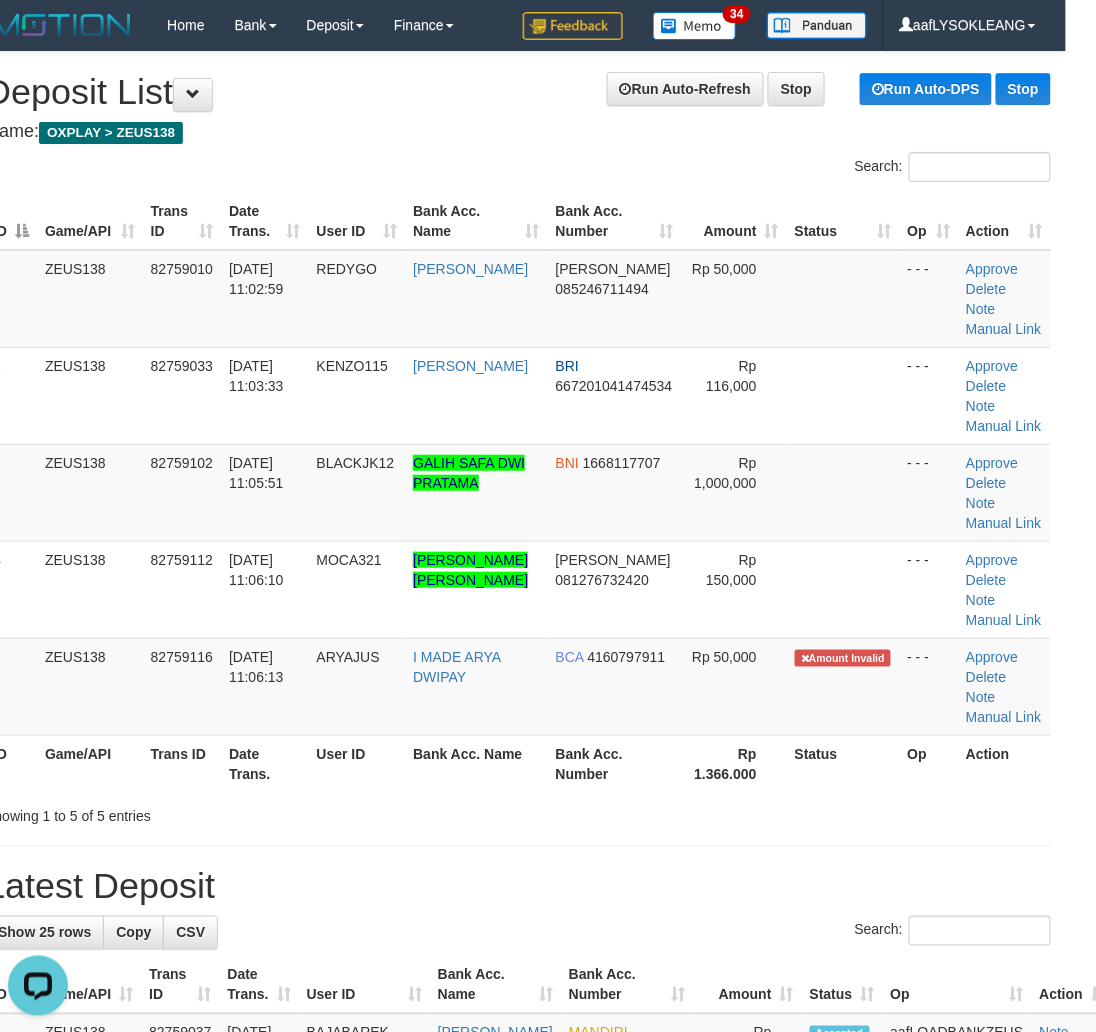 drag, startPoint x: 952, startPoint y: 846, endPoint x: 1170, endPoint y: 846, distance: 218 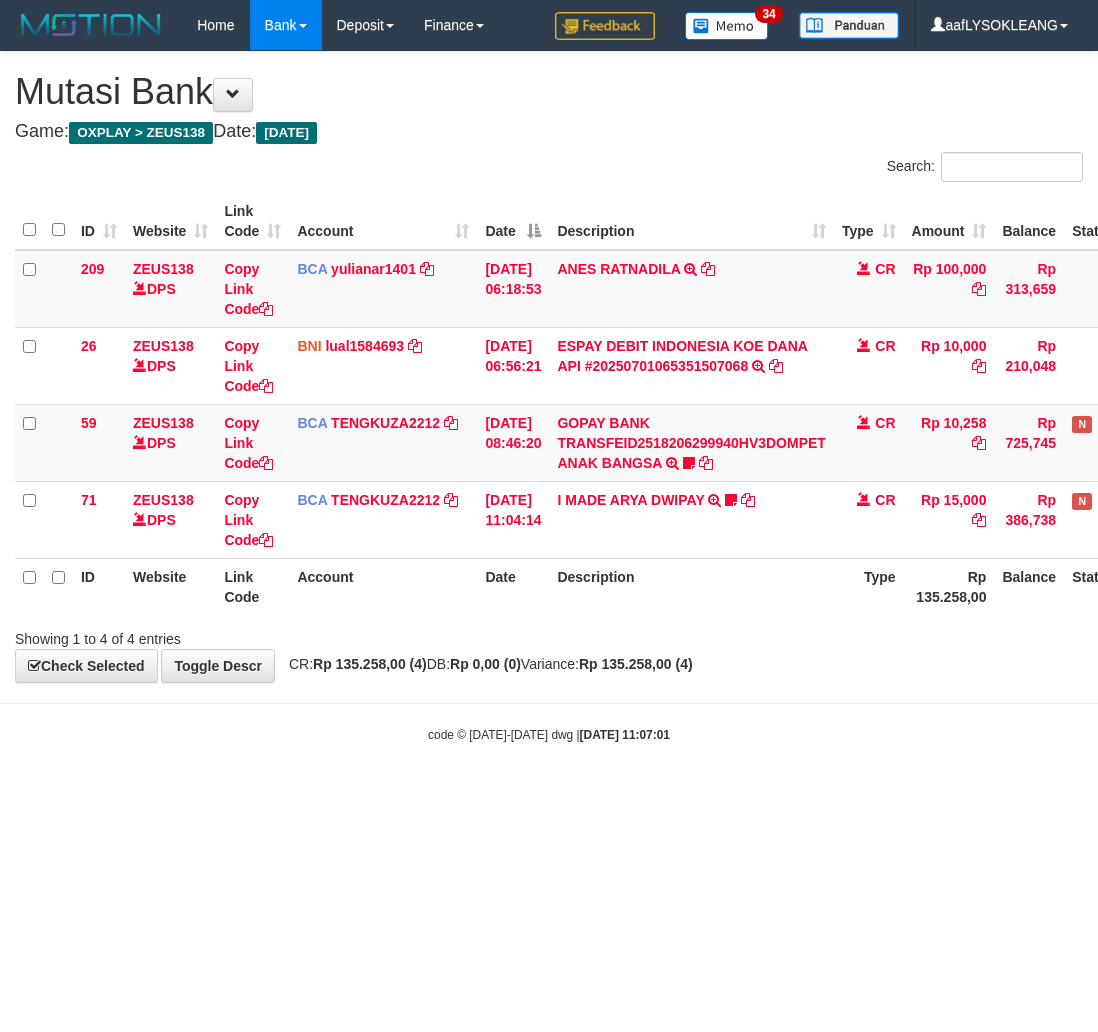 scroll, scrollTop: 0, scrollLeft: 0, axis: both 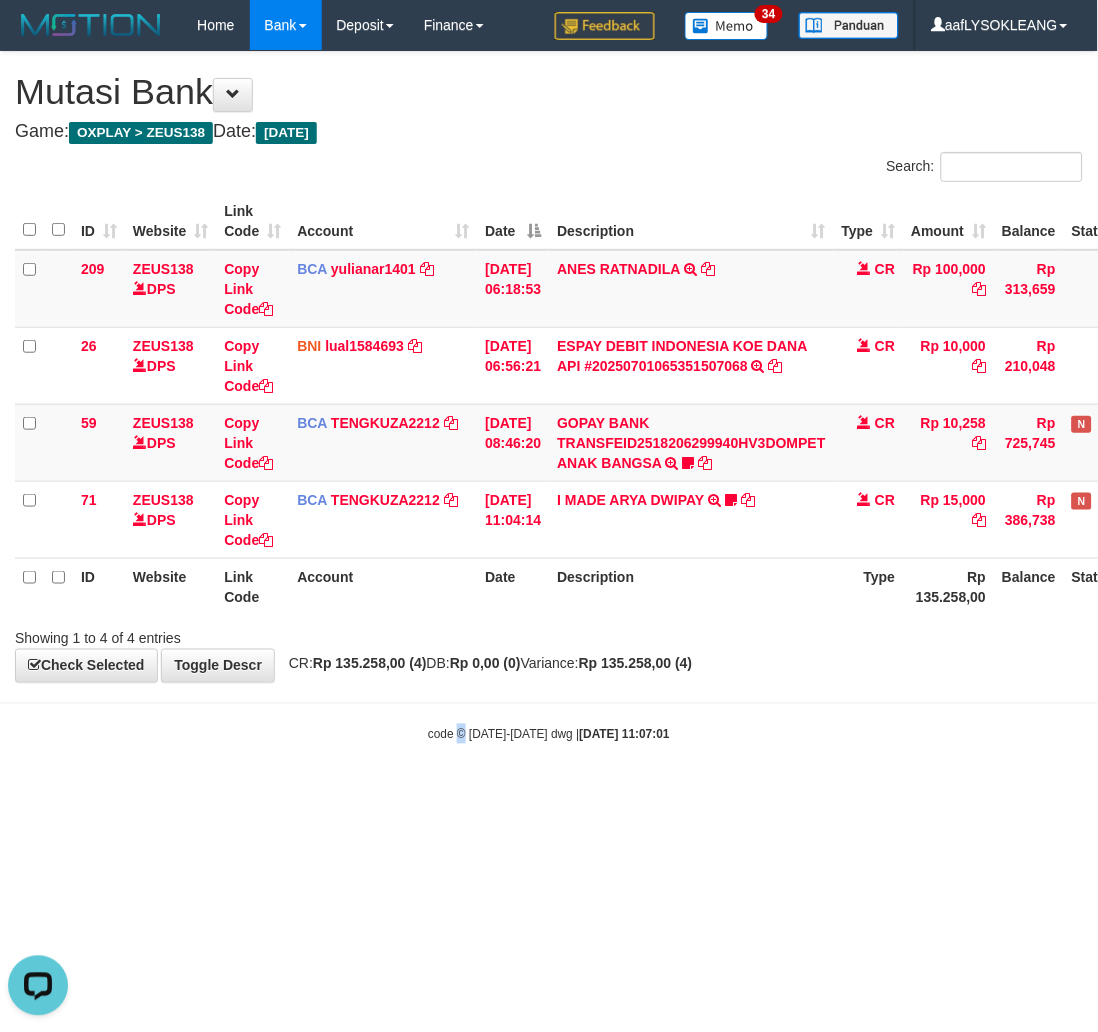 drag, startPoint x: 458, startPoint y: 876, endPoint x: 2, endPoint y: 788, distance: 464.4136 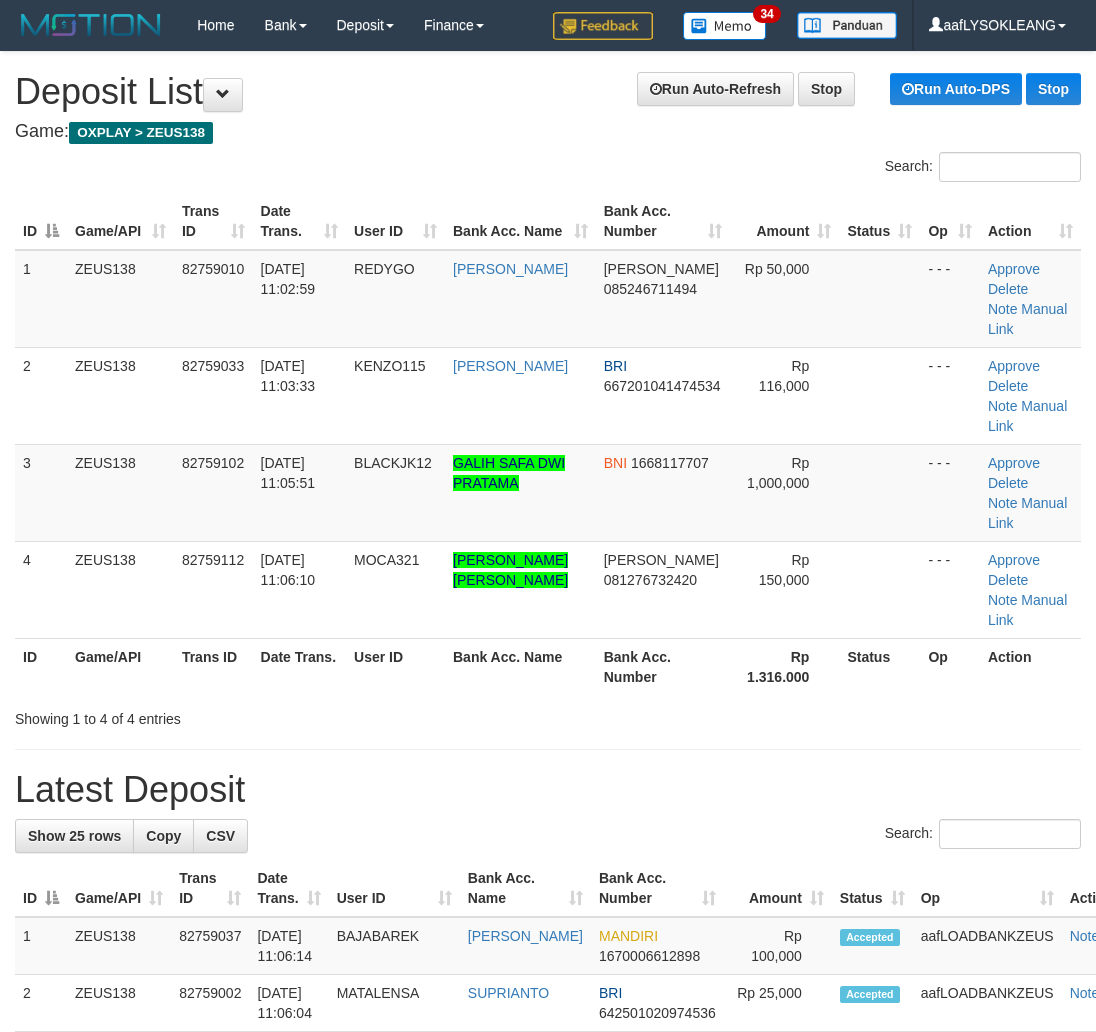 scroll, scrollTop: 0, scrollLeft: 30, axis: horizontal 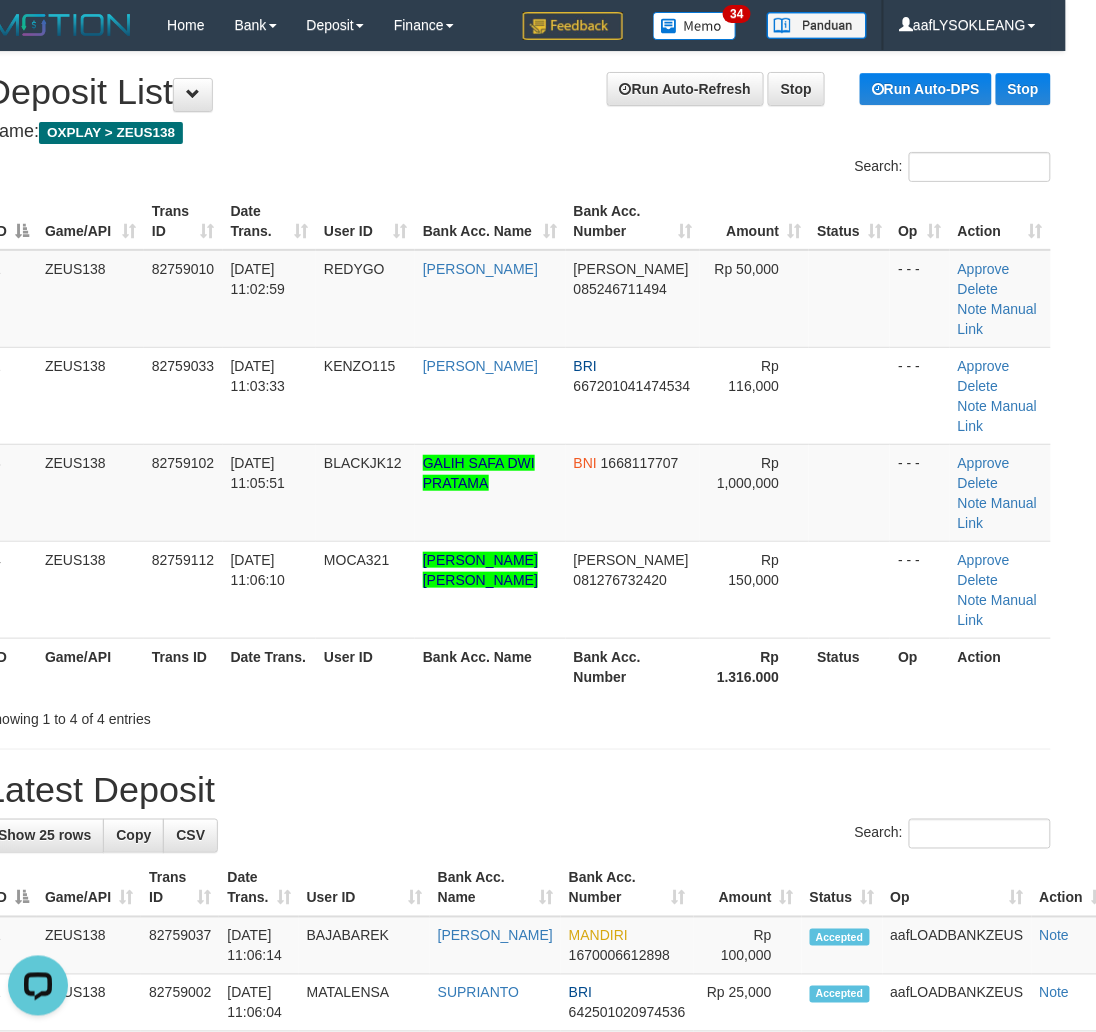 click on "**********" at bounding box center (518, 1274) 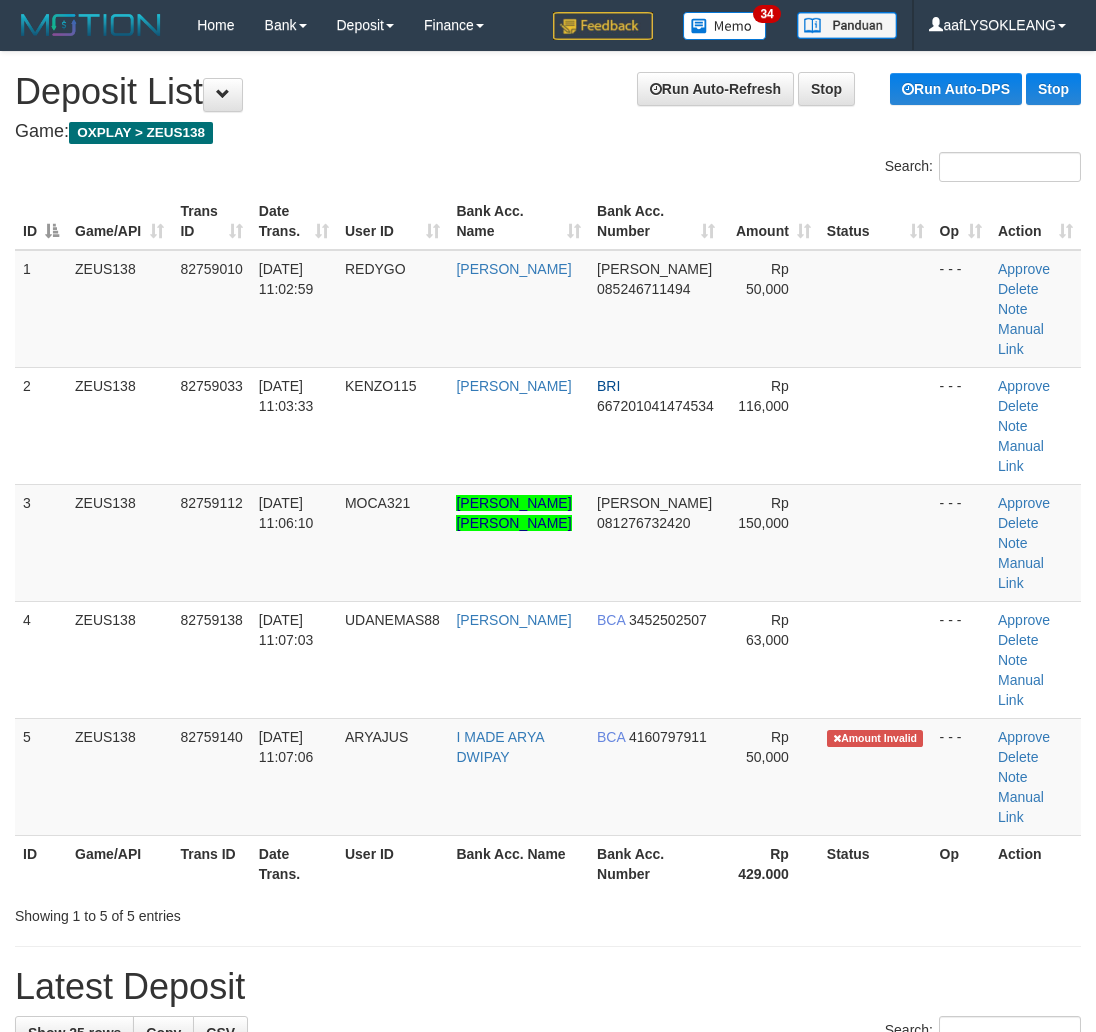 scroll, scrollTop: 0, scrollLeft: 30, axis: horizontal 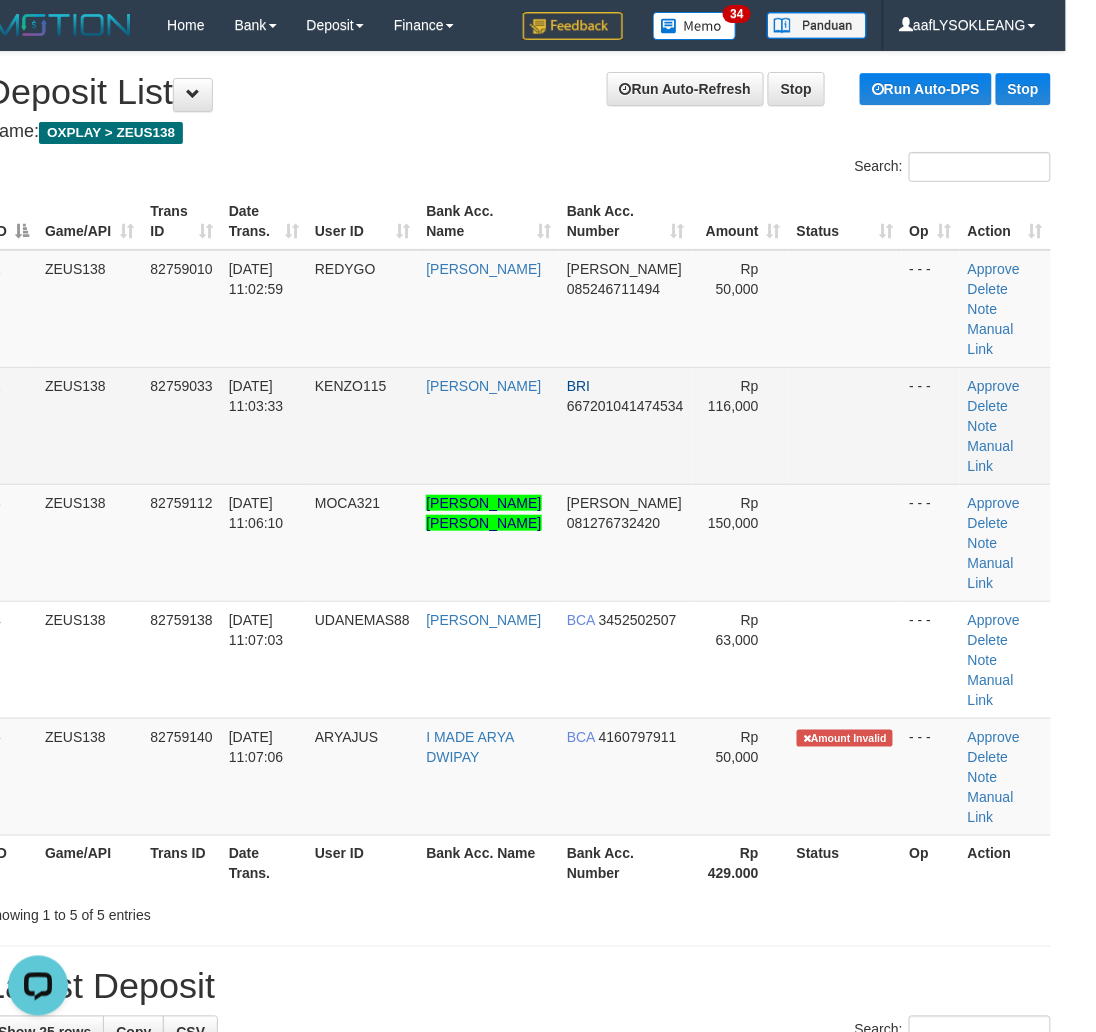 drag, startPoint x: 872, startPoint y: 428, endPoint x: 852, endPoint y: 424, distance: 20.396078 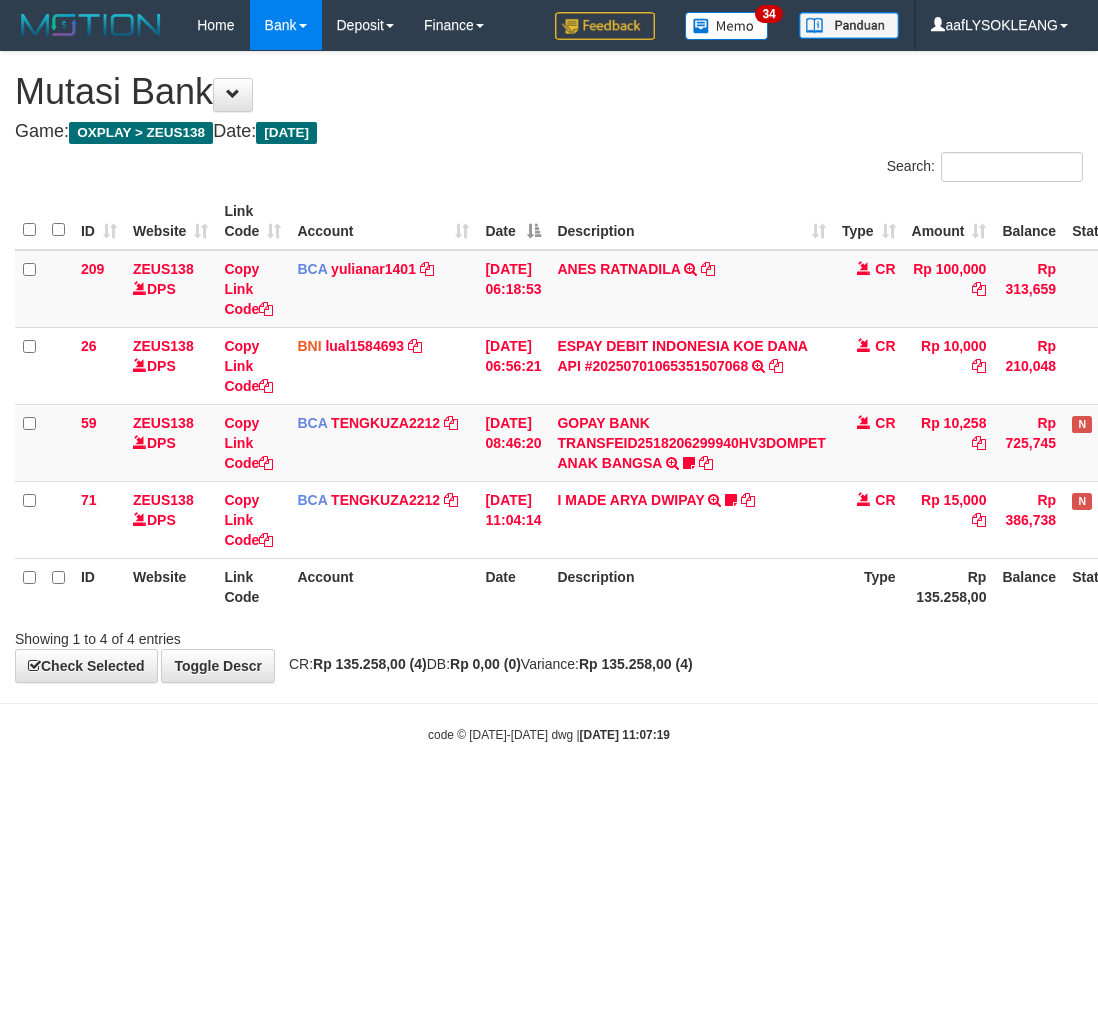 scroll, scrollTop: 0, scrollLeft: 0, axis: both 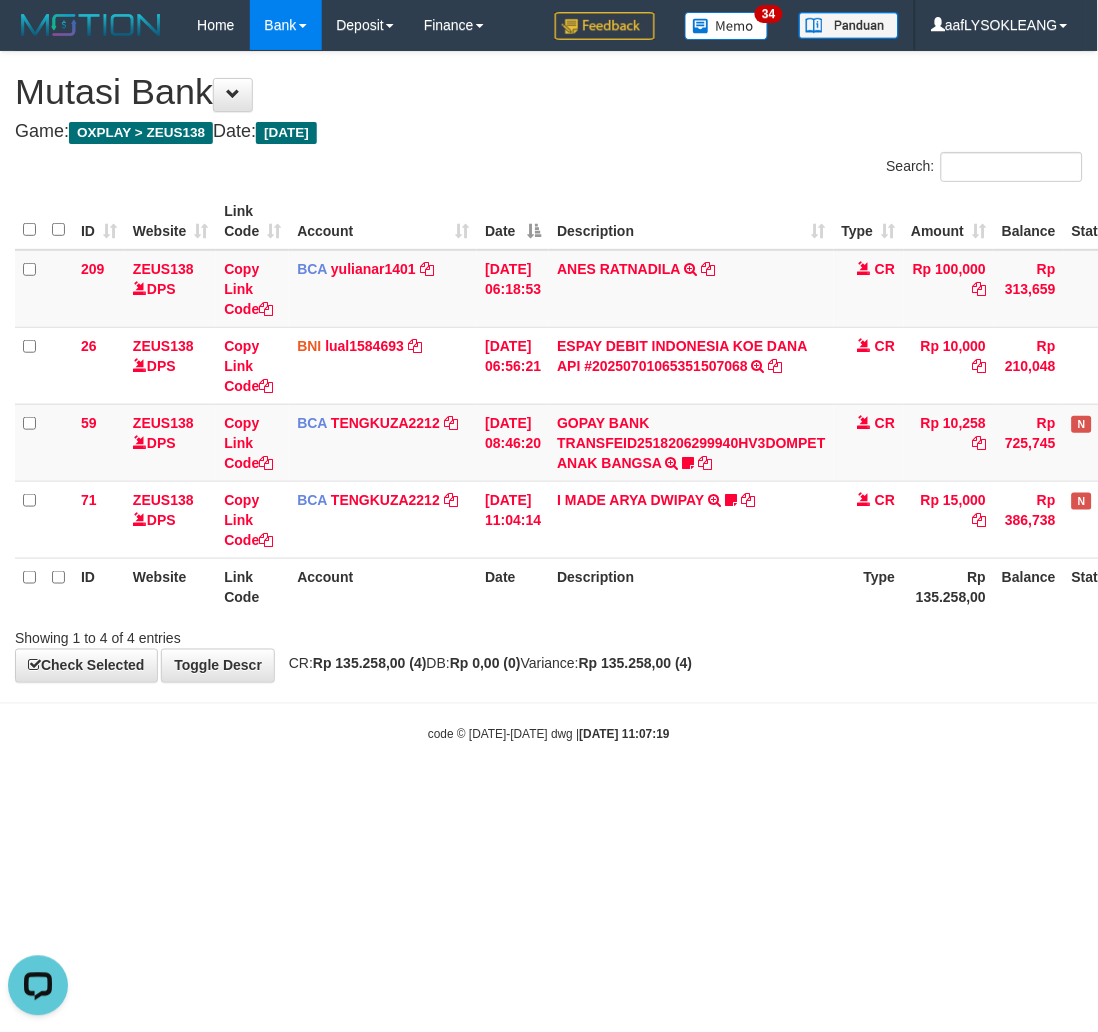drag, startPoint x: 475, startPoint y: 592, endPoint x: 465, endPoint y: 583, distance: 13.453624 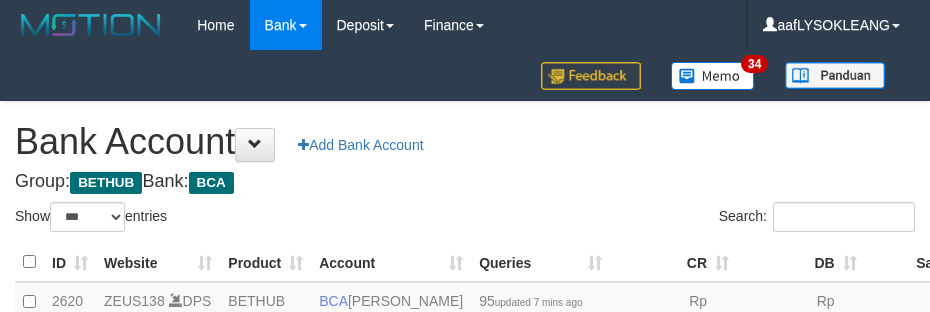 select on "***" 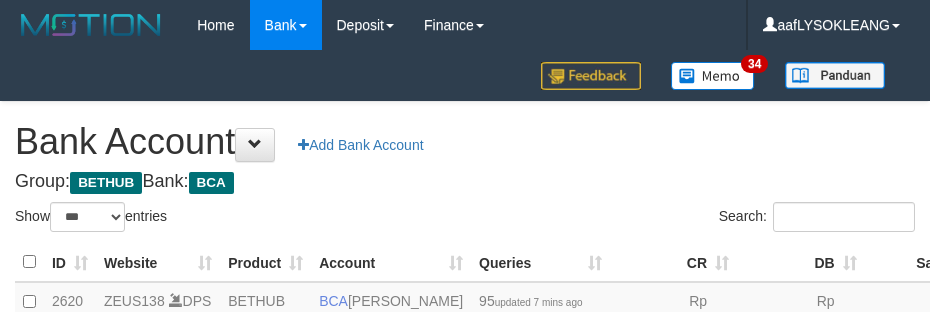 scroll, scrollTop: 191, scrollLeft: 0, axis: vertical 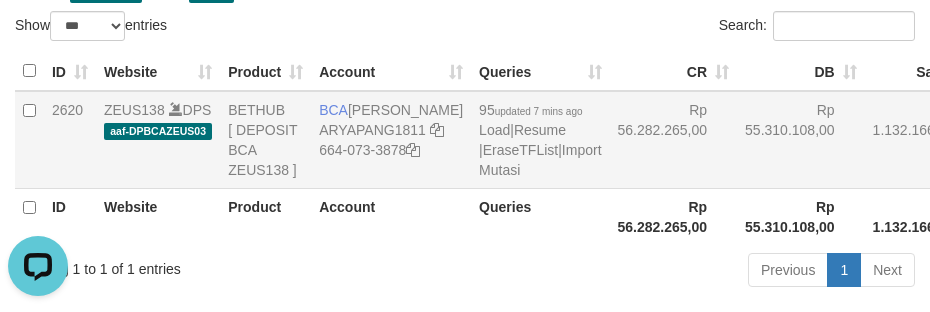 drag, startPoint x: 671, startPoint y: 181, endPoint x: 542, endPoint y: 216, distance: 133.66376 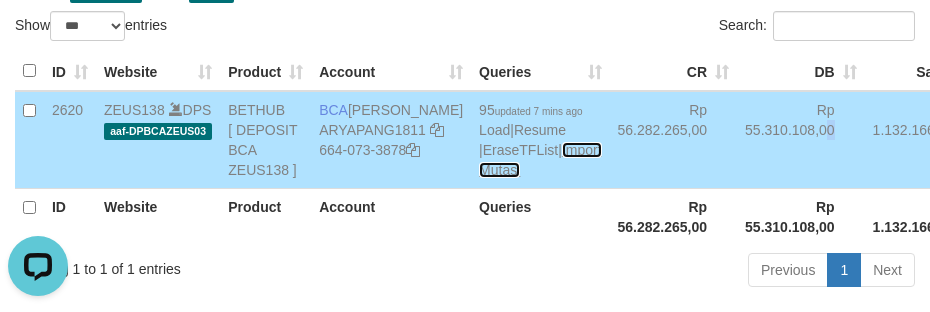 click on "Import Mutasi" at bounding box center [540, 160] 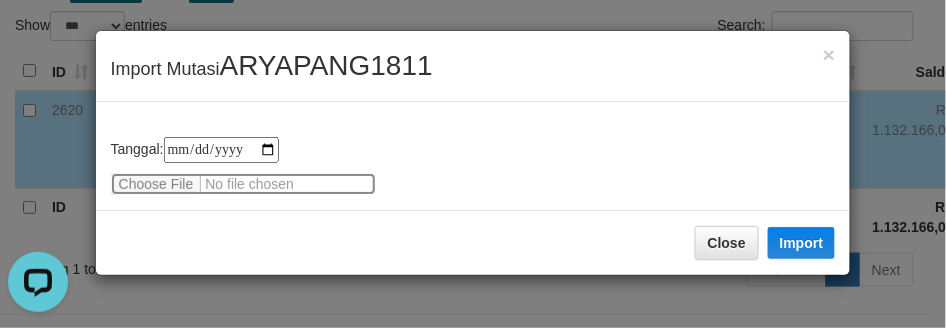 click at bounding box center [243, 184] 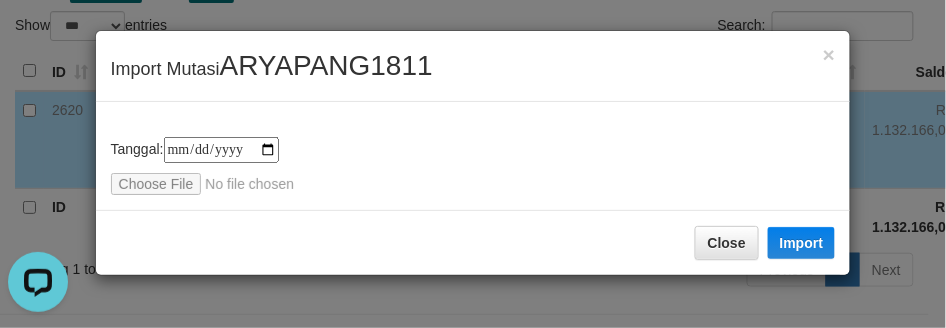 click on "ARYAPANG1811" at bounding box center (326, 65) 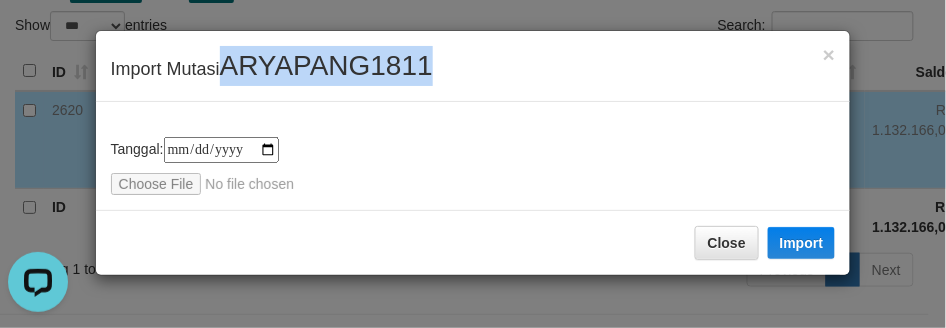 click on "ARYAPANG1811" at bounding box center [326, 65] 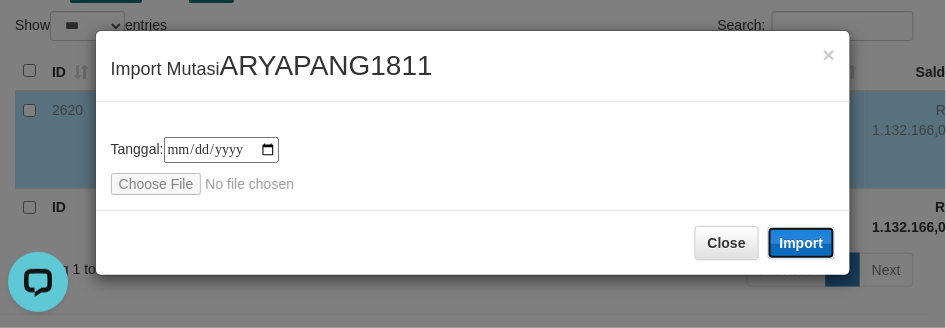 click on "Import" at bounding box center [802, 243] 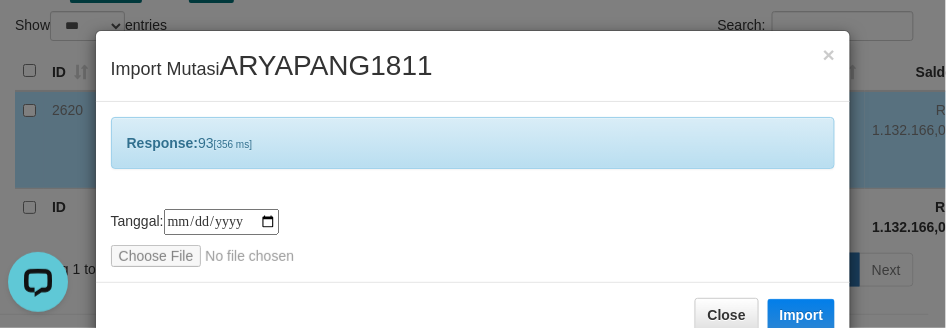 scroll, scrollTop: 46, scrollLeft: 0, axis: vertical 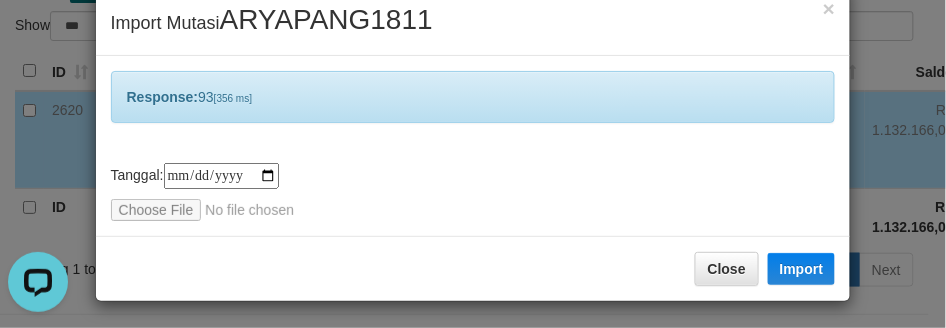 drag, startPoint x: 511, startPoint y: 121, endPoint x: 521, endPoint y: 120, distance: 10.049875 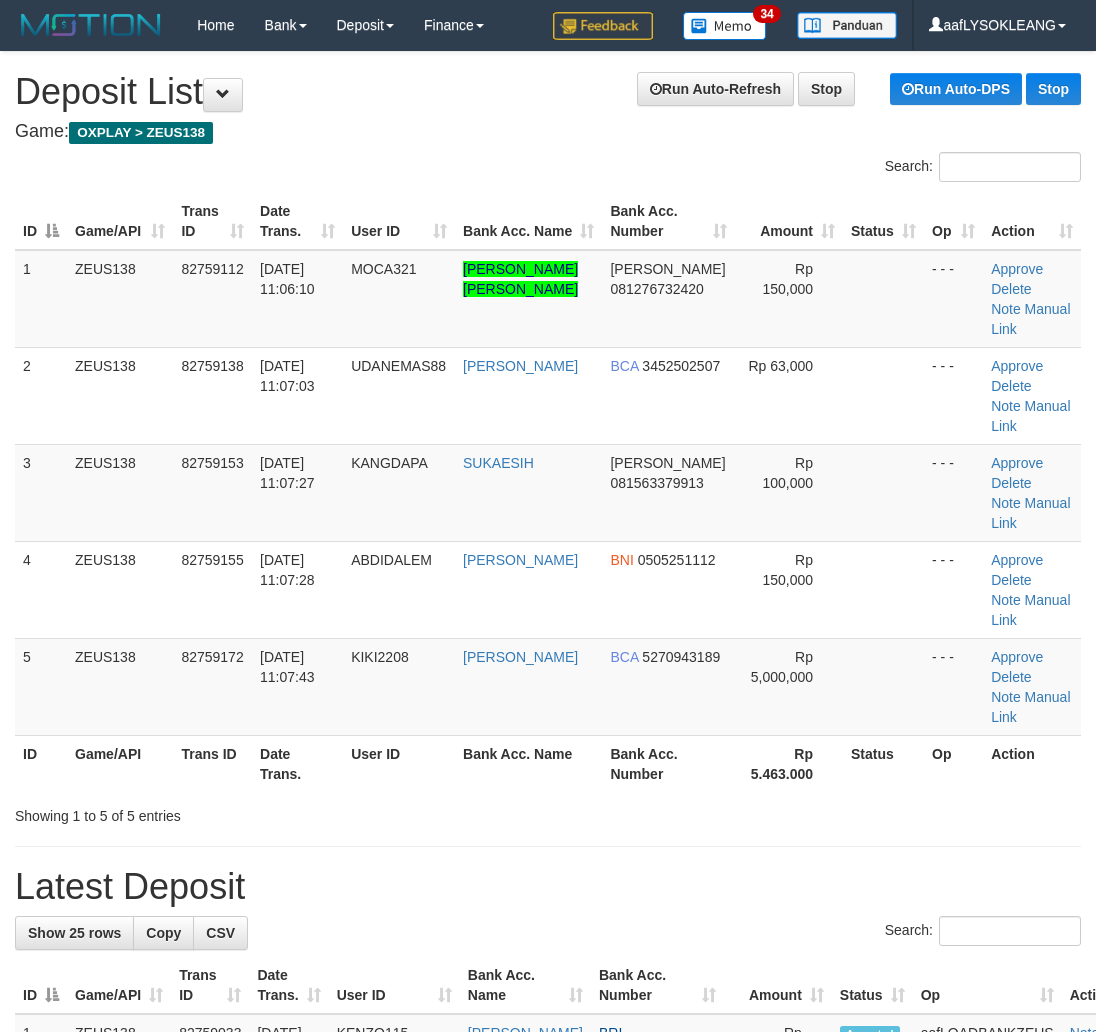 scroll, scrollTop: 0, scrollLeft: 30, axis: horizontal 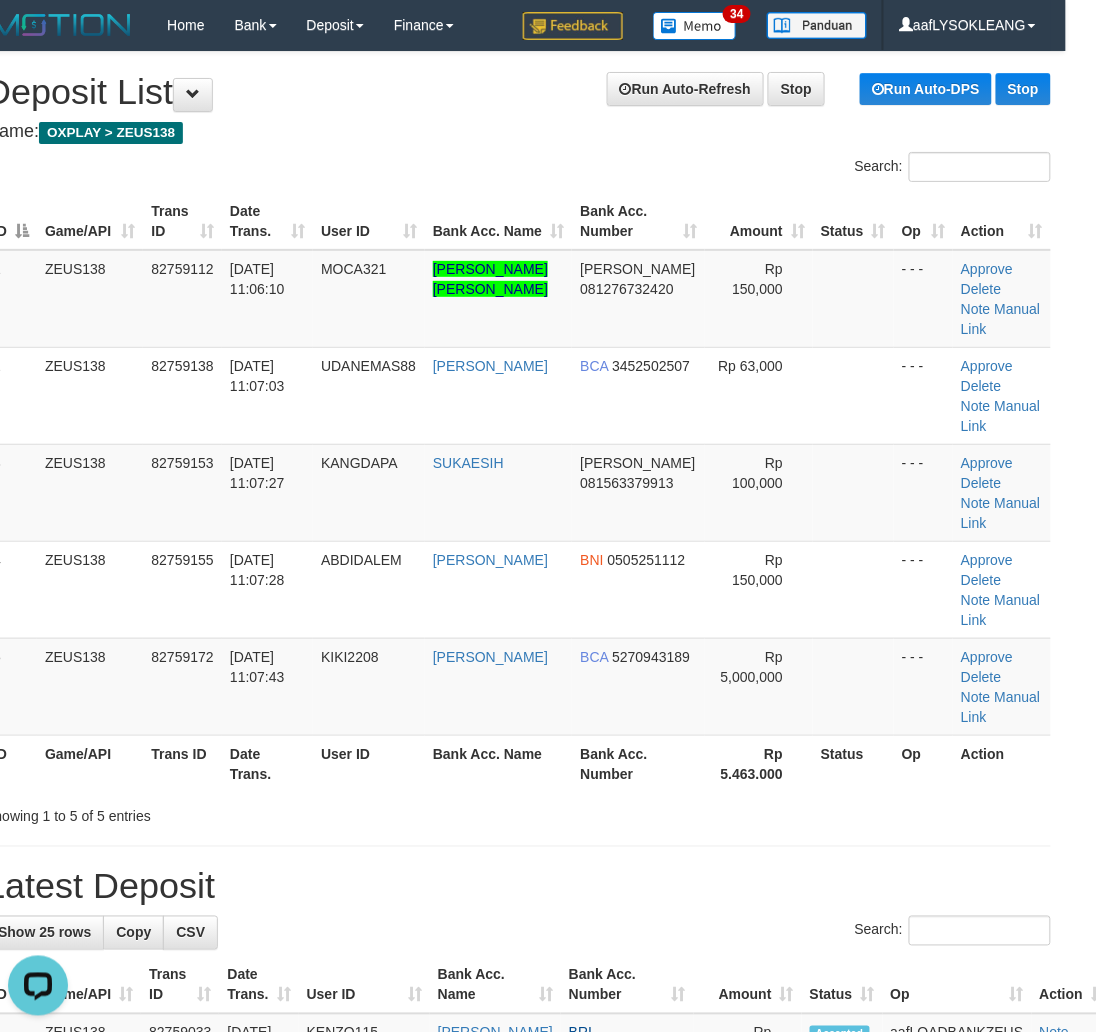 drag, startPoint x: 571, startPoint y: 734, endPoint x: 587, endPoint y: 735, distance: 16.03122 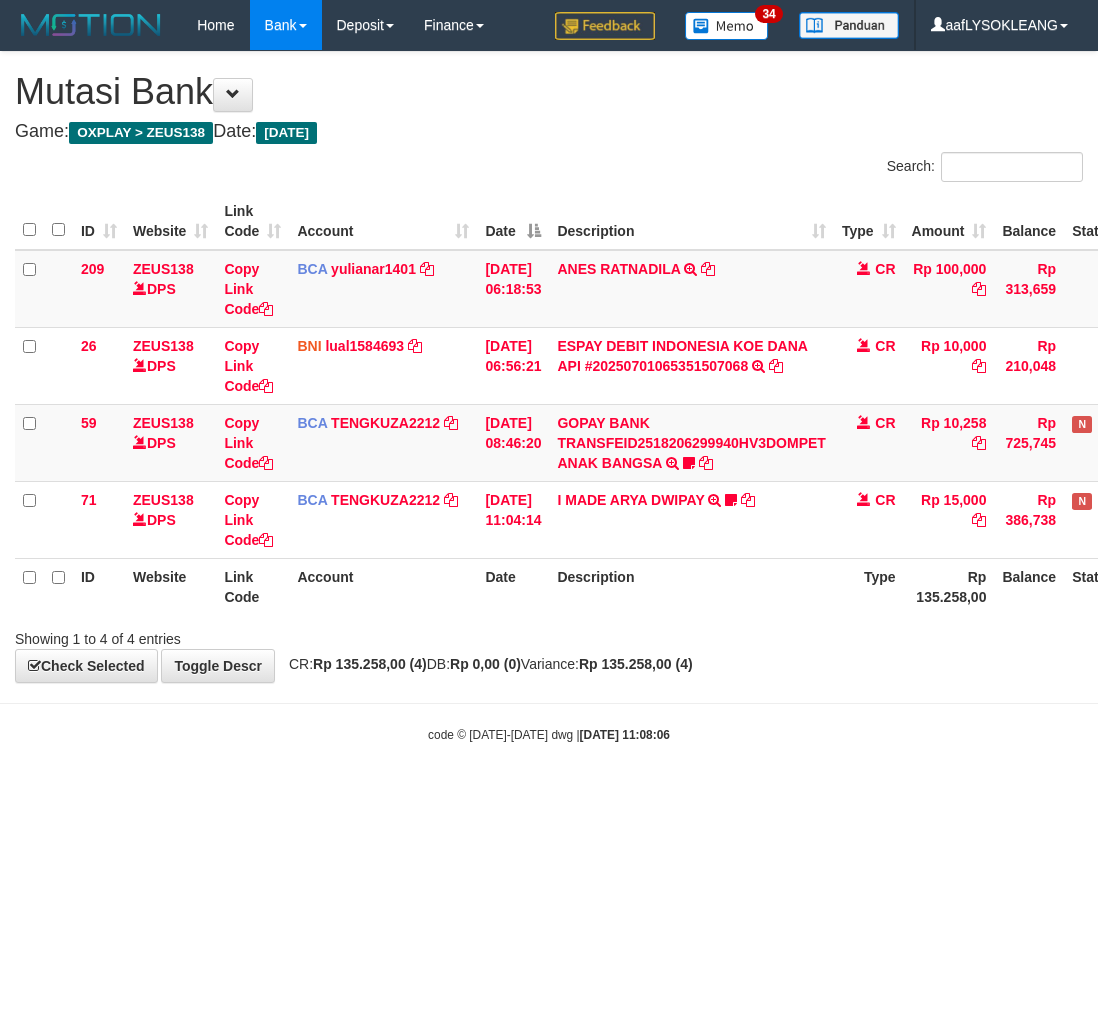 scroll, scrollTop: 0, scrollLeft: 0, axis: both 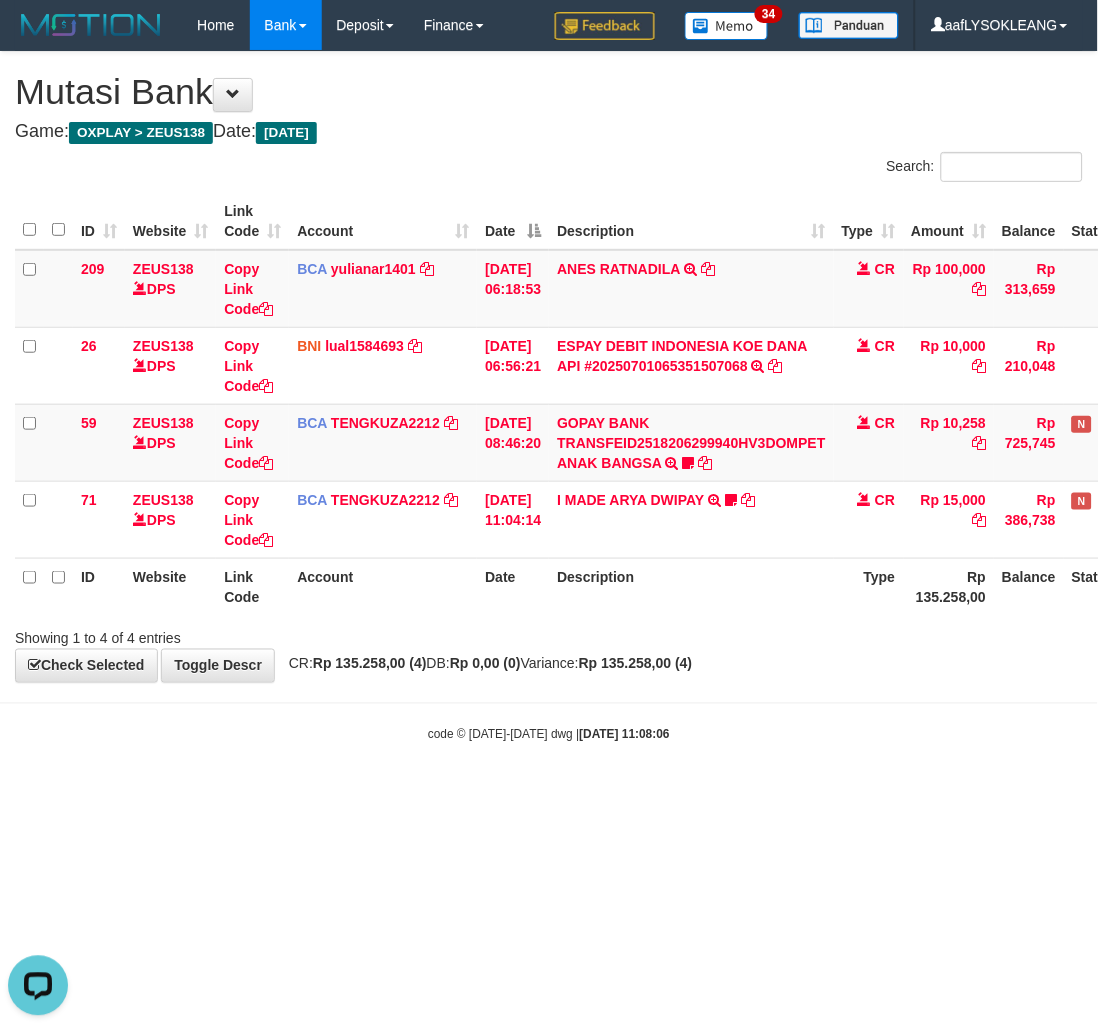 drag, startPoint x: 596, startPoint y: 873, endPoint x: 331, endPoint y: 850, distance: 265.99625 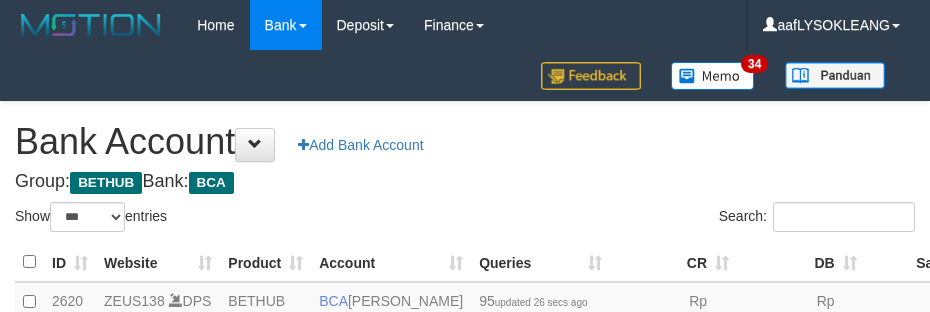 select on "***" 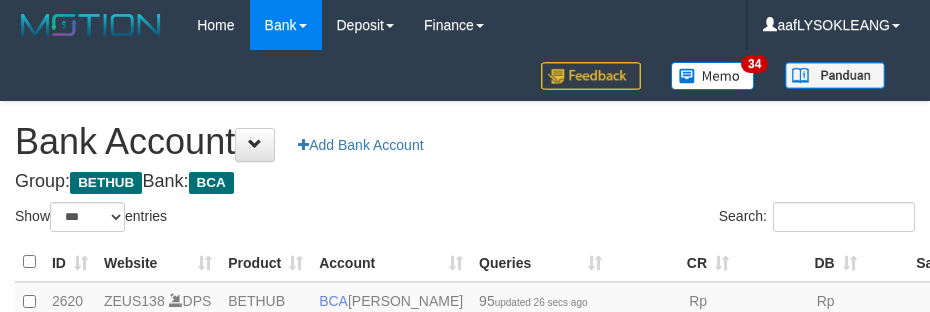 scroll, scrollTop: 191, scrollLeft: 0, axis: vertical 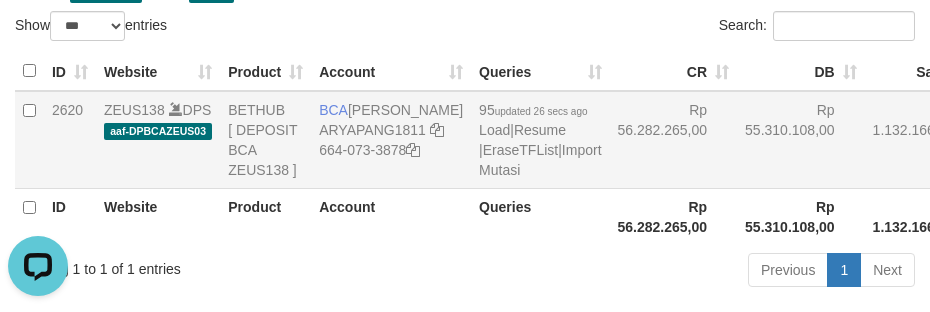 drag, startPoint x: 618, startPoint y: 161, endPoint x: 604, endPoint y: 182, distance: 25.23886 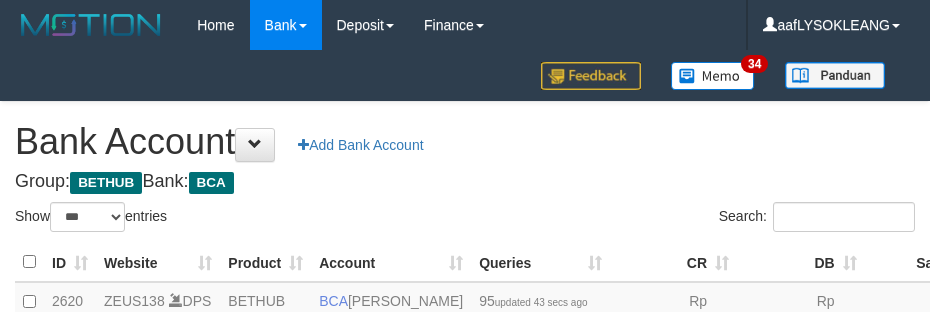 select on "***" 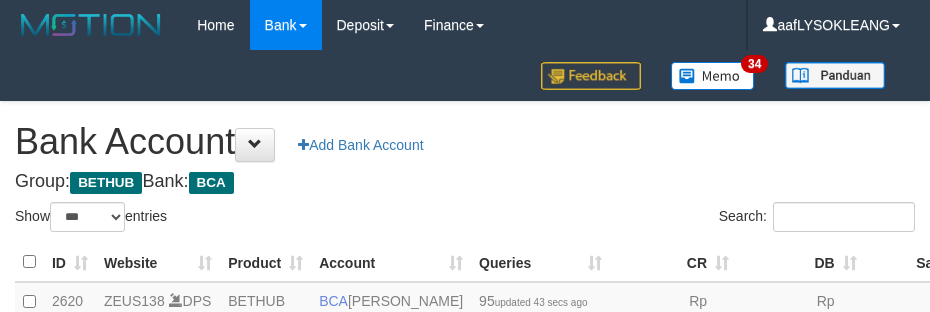 scroll, scrollTop: 191, scrollLeft: 0, axis: vertical 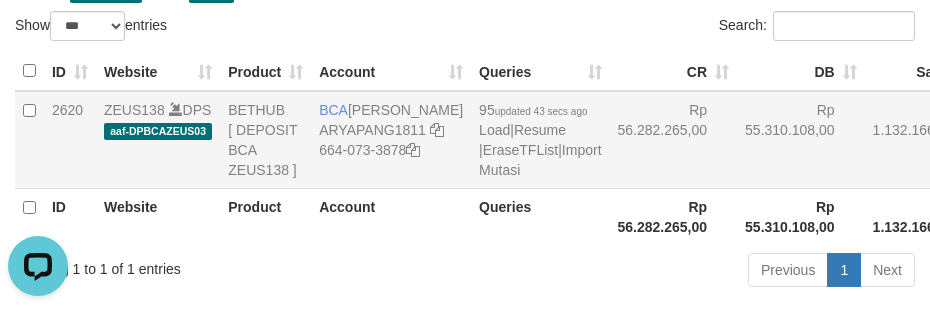 drag, startPoint x: 674, startPoint y: 121, endPoint x: 676, endPoint y: 138, distance: 17.117243 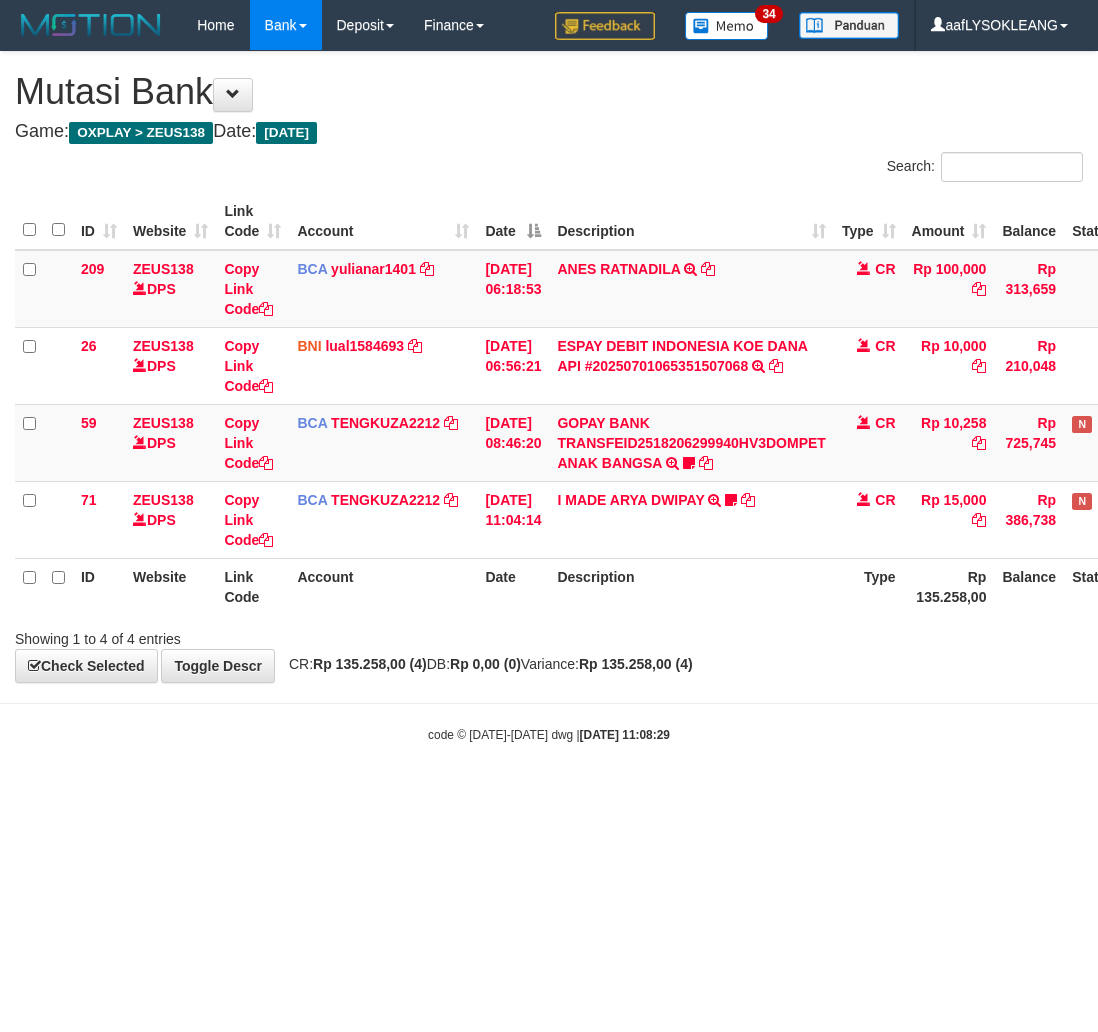 scroll, scrollTop: 0, scrollLeft: 0, axis: both 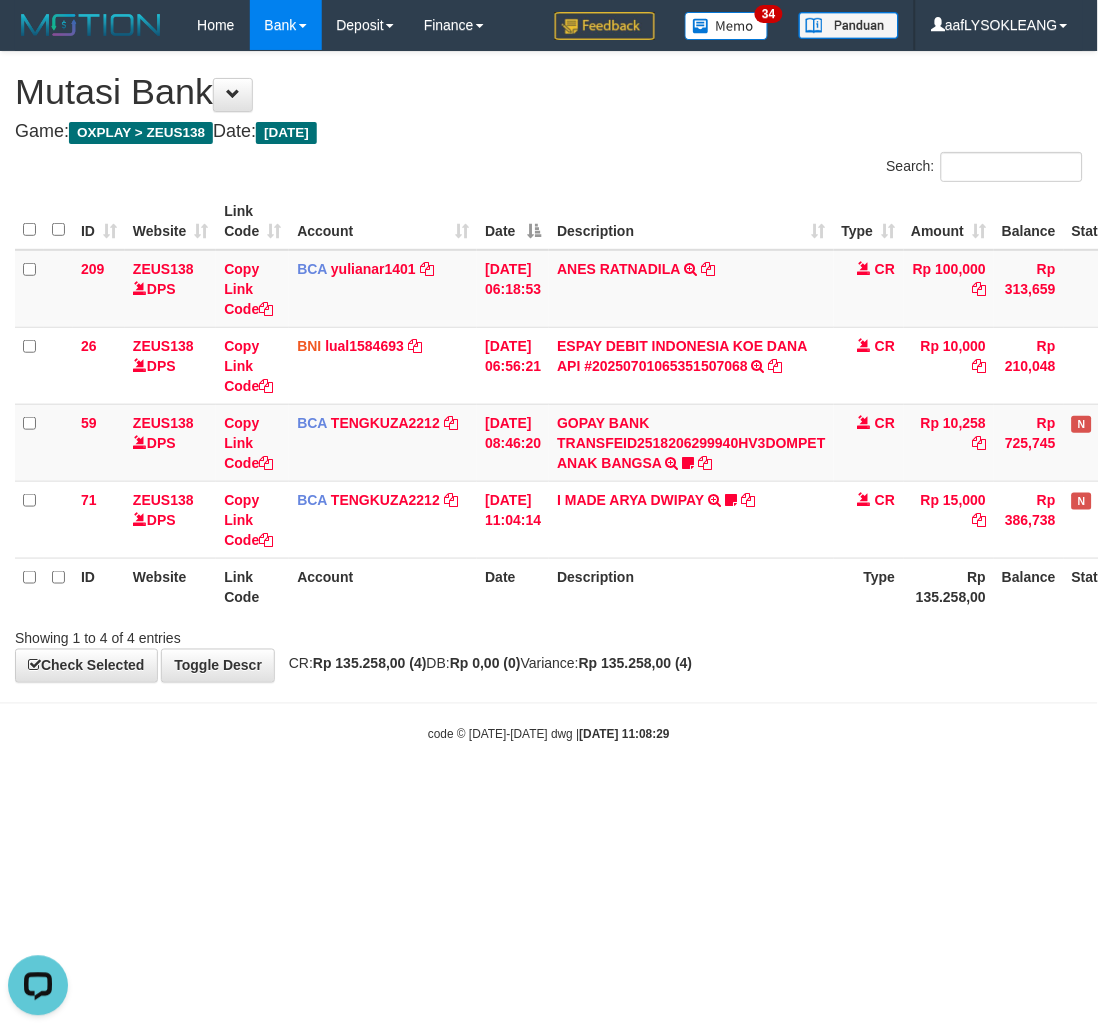 drag, startPoint x: 685, startPoint y: 891, endPoint x: 2, endPoint y: 817, distance: 686.9971 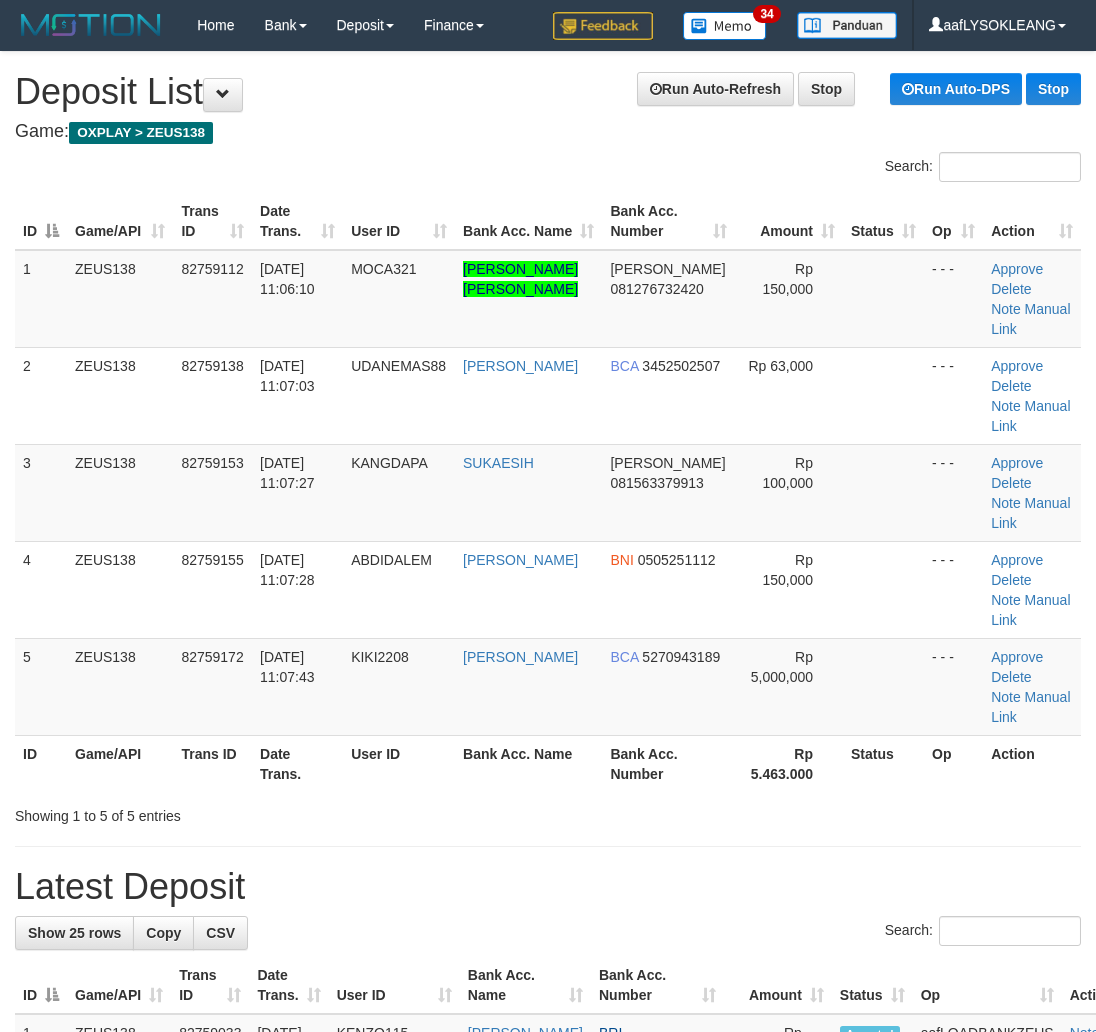 scroll, scrollTop: 0, scrollLeft: 30, axis: horizontal 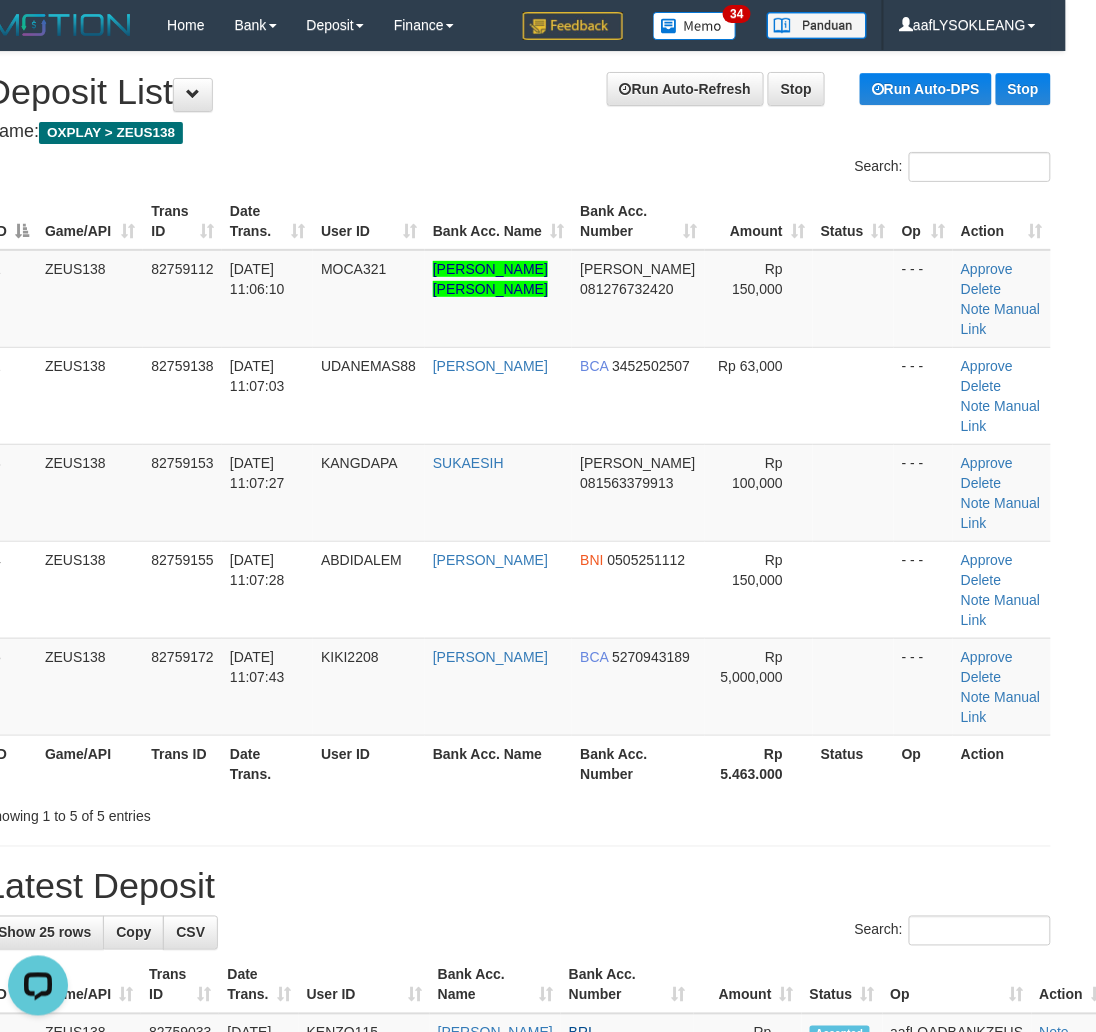 click on "Showing 1 to 5 of 5 entries" at bounding box center (518, 812) 